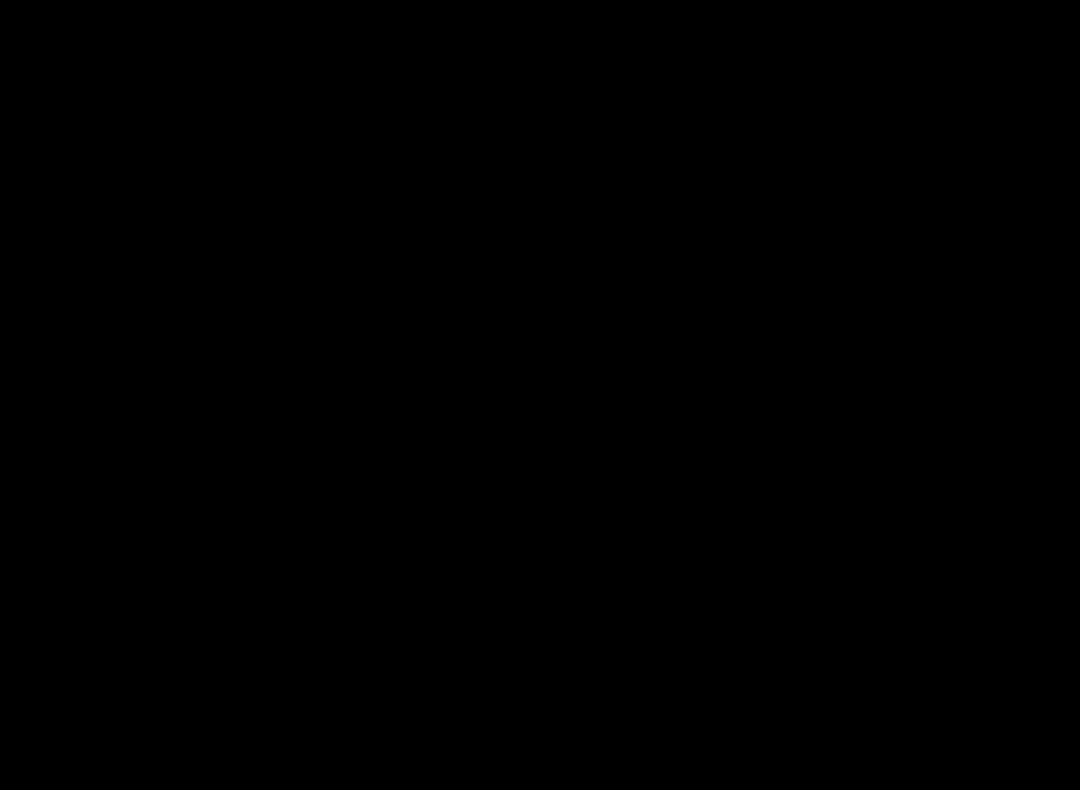 scroll, scrollTop: 0, scrollLeft: 0, axis: both 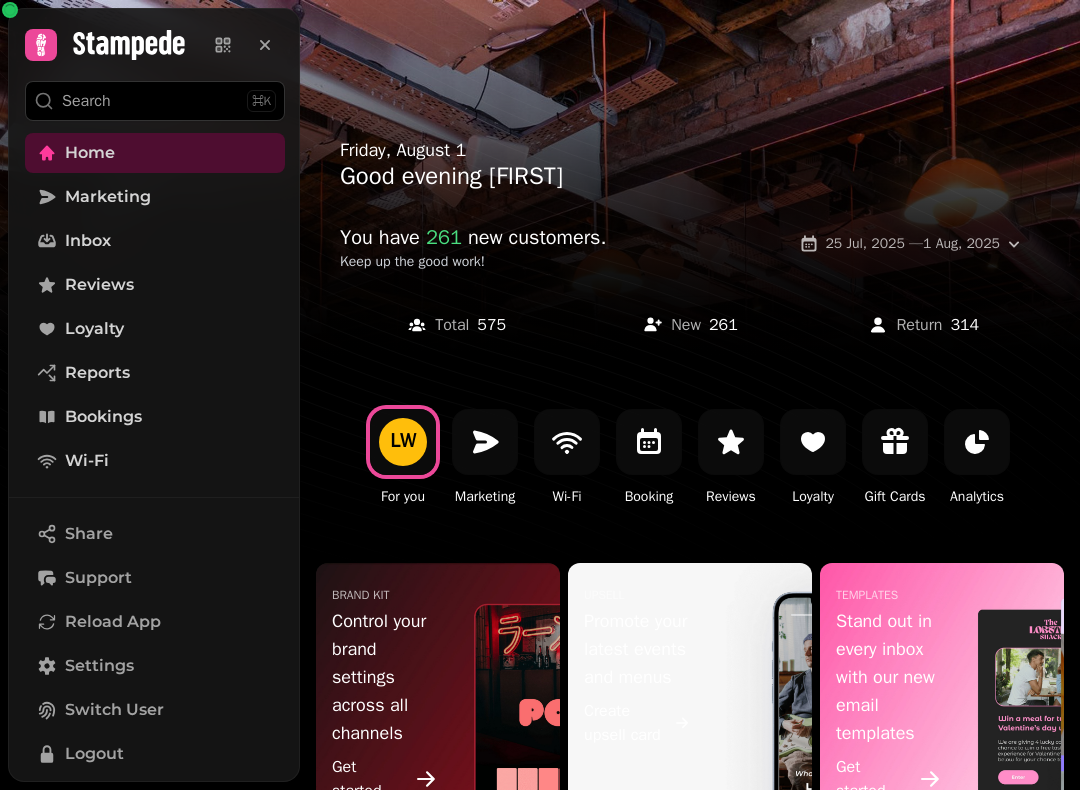 click at bounding box center [649, 442] 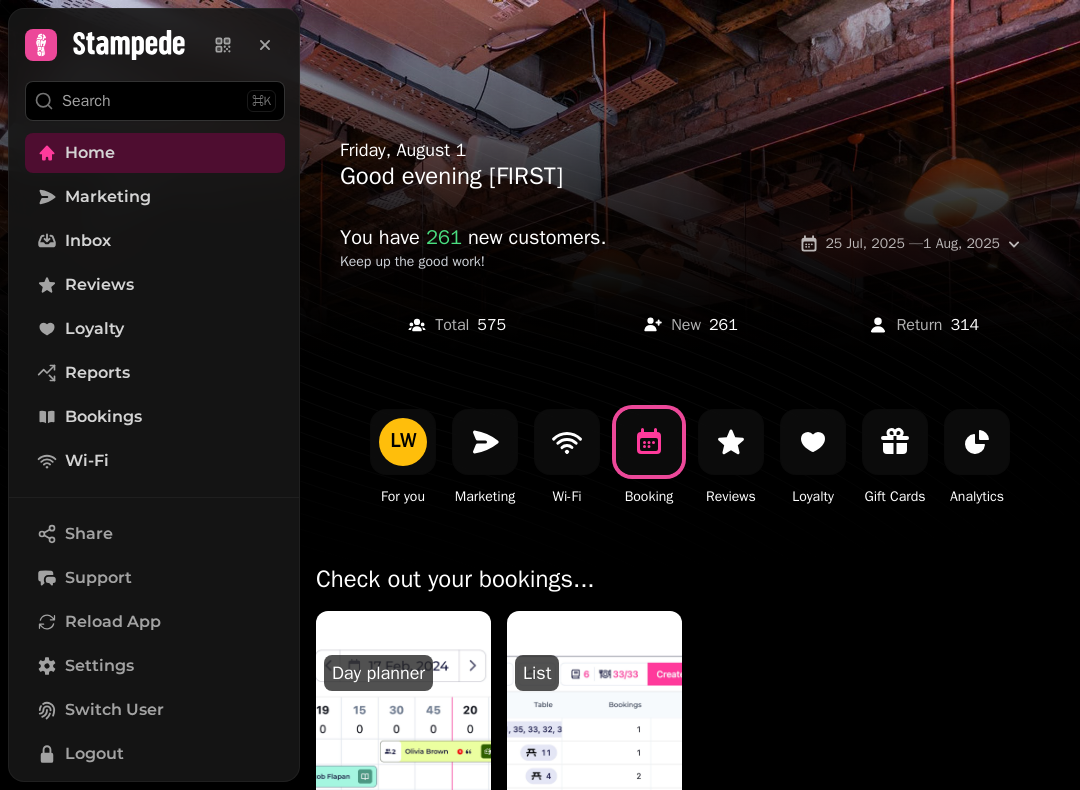 click at bounding box center [403, 731] 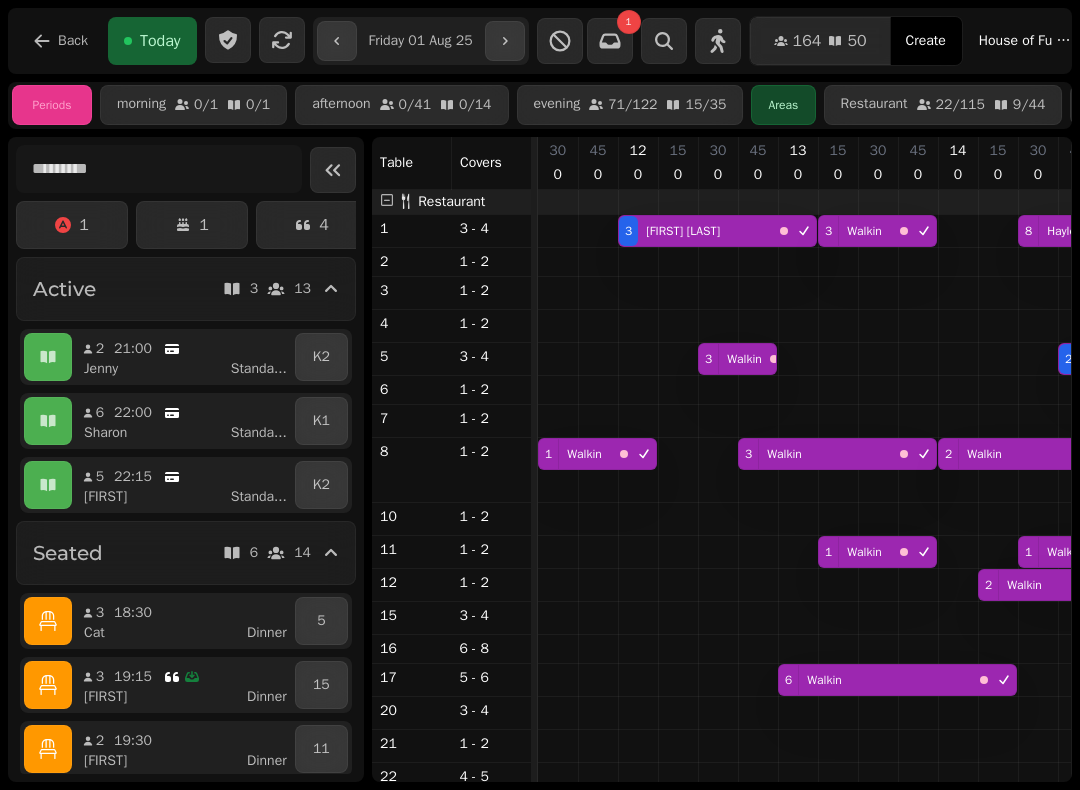 scroll, scrollTop: 0, scrollLeft: 1404, axis: horizontal 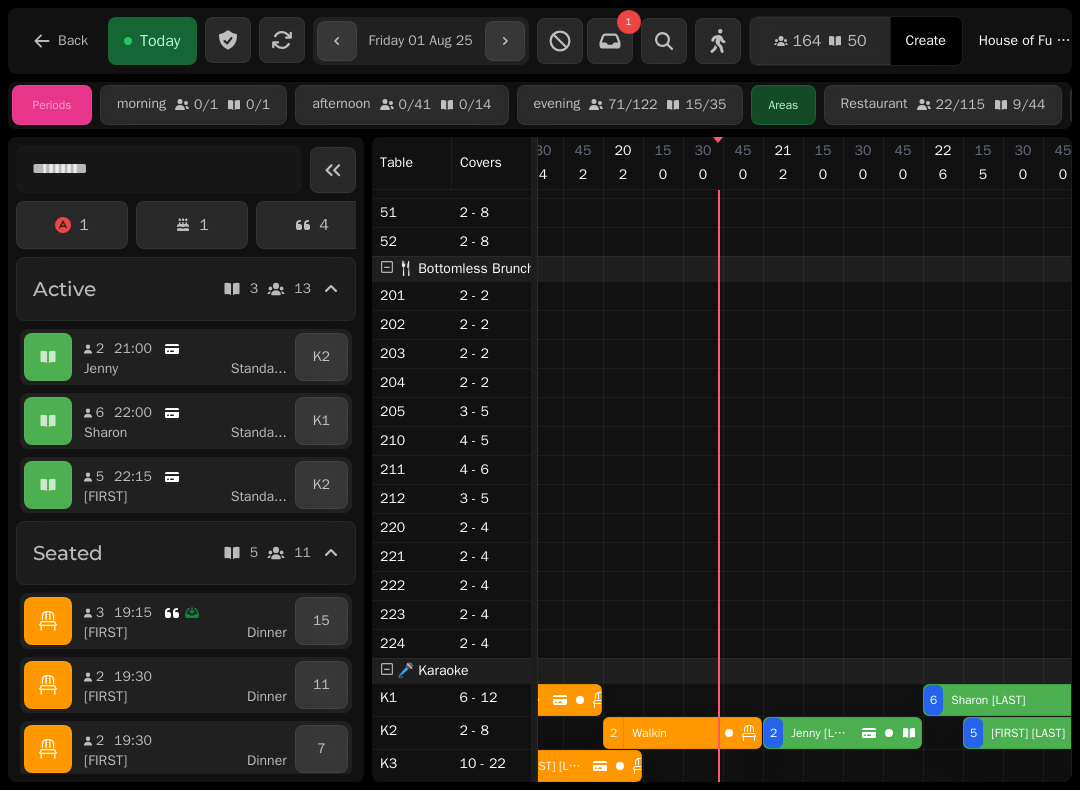 click on "Jenny   Whyton" at bounding box center [821, 733] 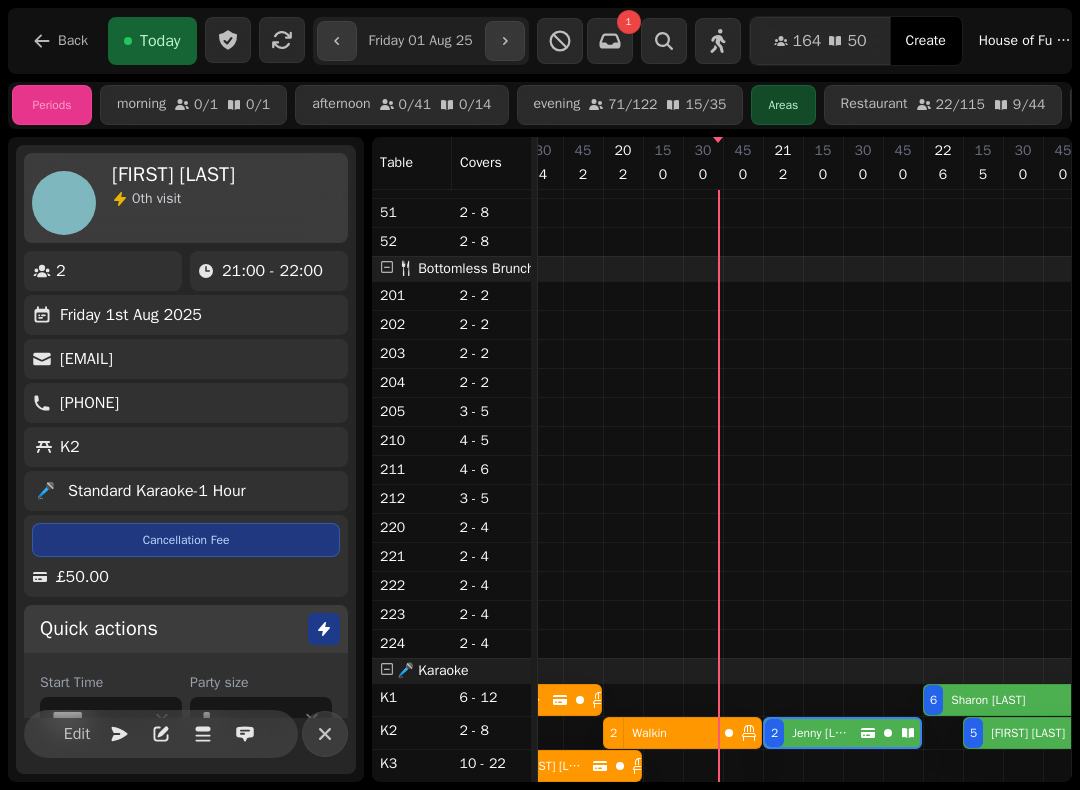 scroll, scrollTop: 0, scrollLeft: 1467, axis: horizontal 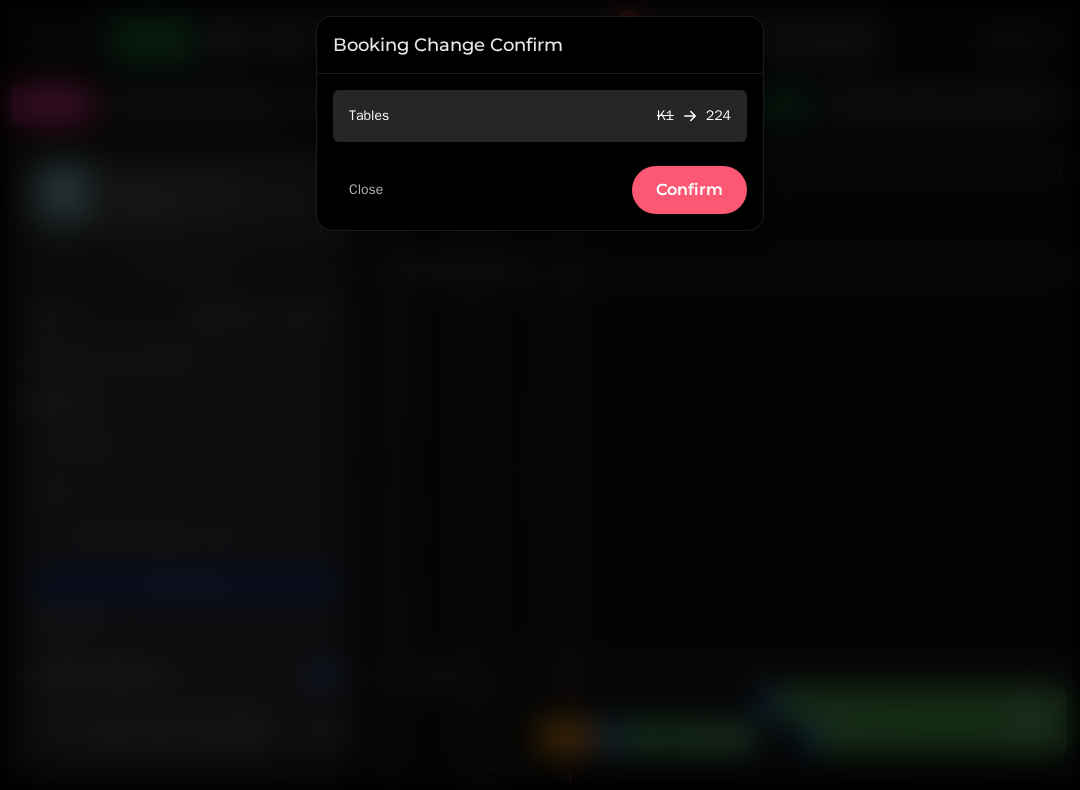 click at bounding box center (540, 395) 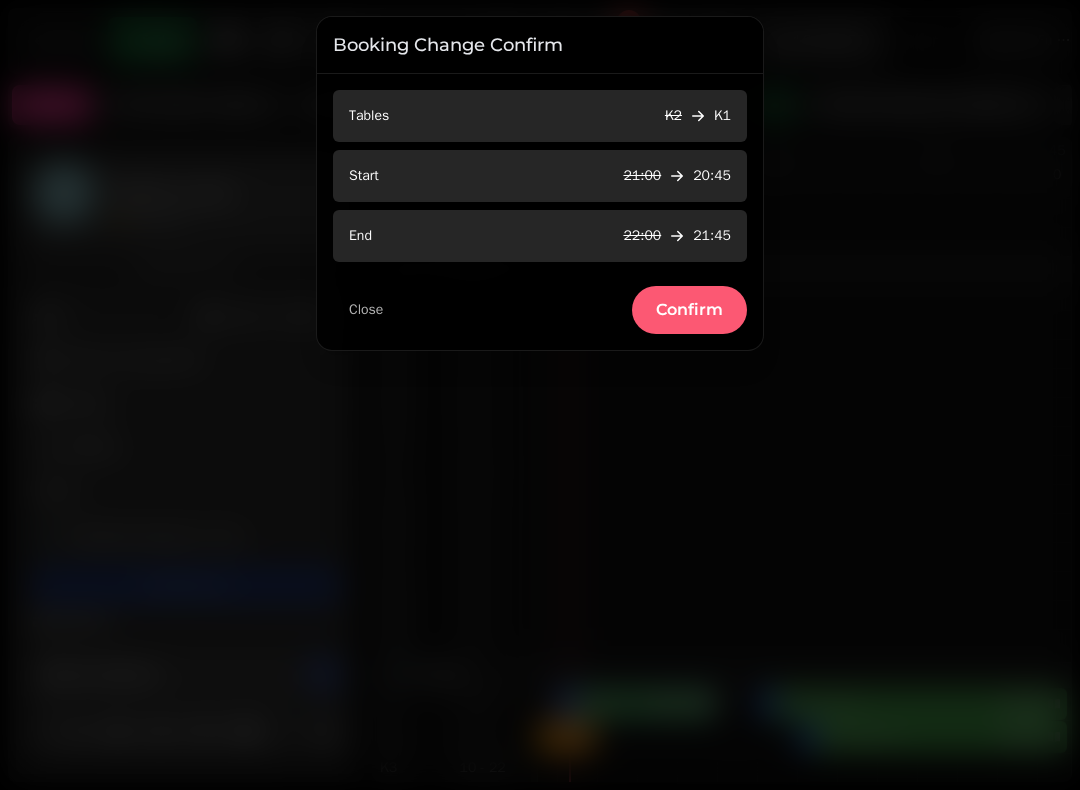 click on "Confirm" at bounding box center (689, 310) 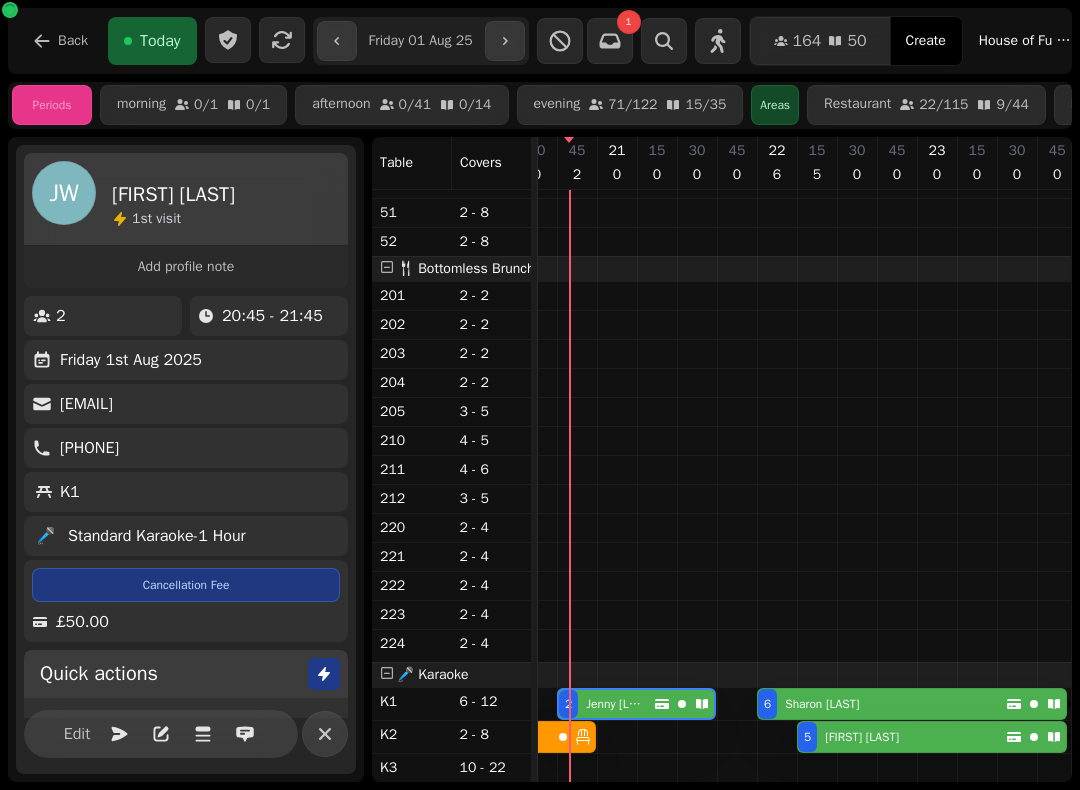 click on "Jenny   Whyton" at bounding box center (615, 704) 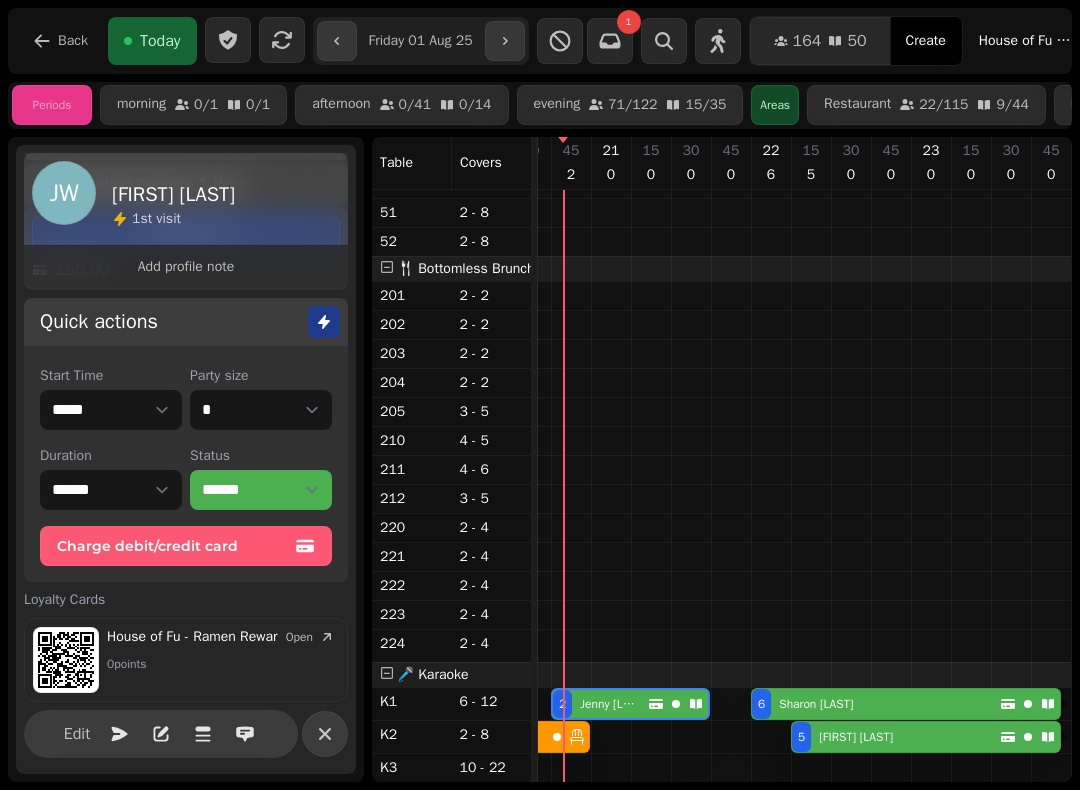 scroll, scrollTop: 351, scrollLeft: 0, axis: vertical 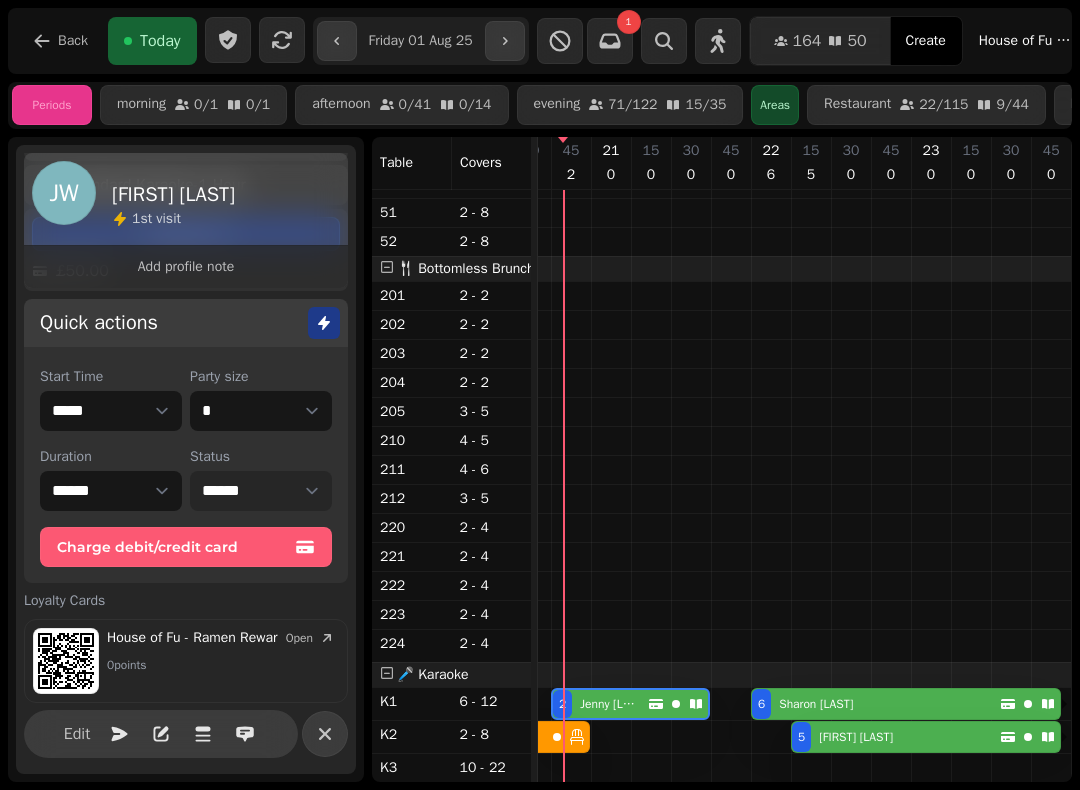 click on "**********" at bounding box center (261, 491) 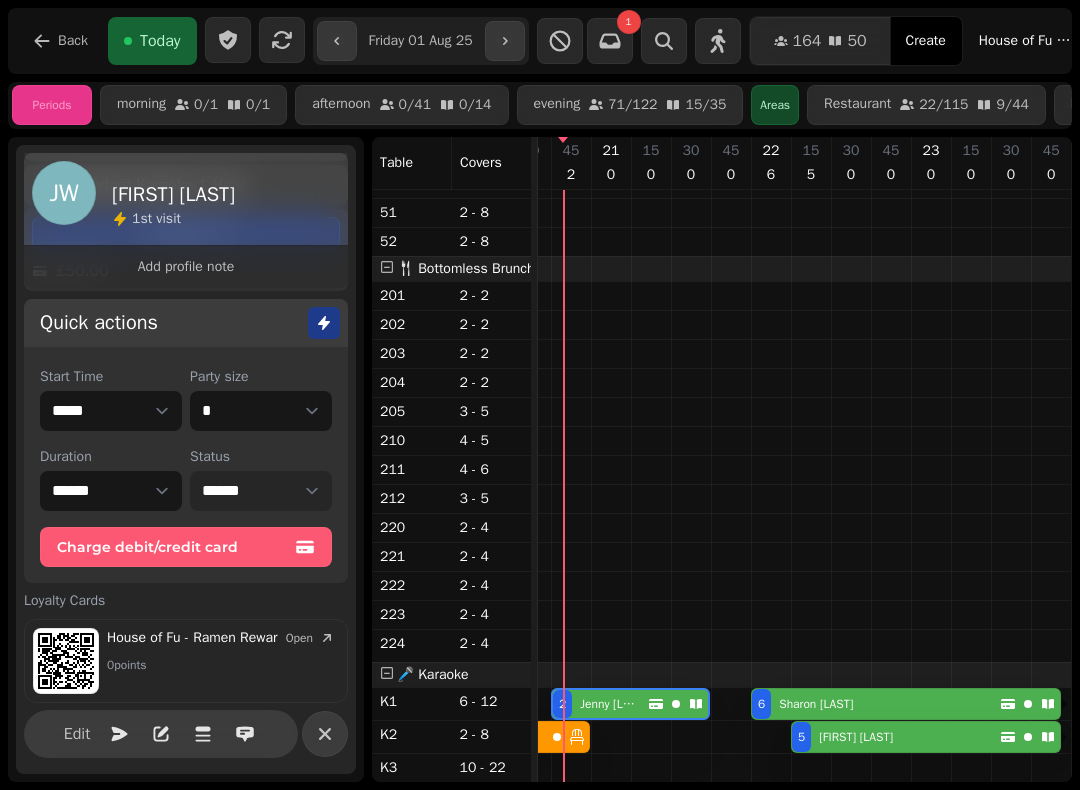 select on "******" 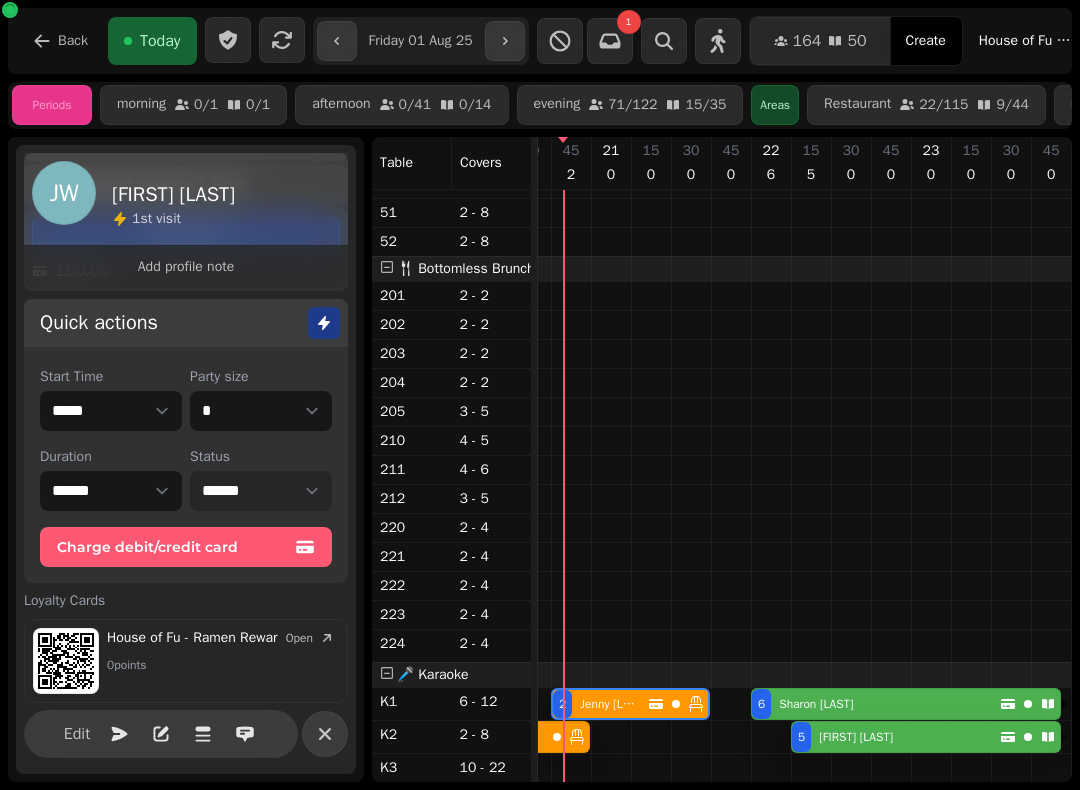 scroll, scrollTop: 1217, scrollLeft: 1410, axis: both 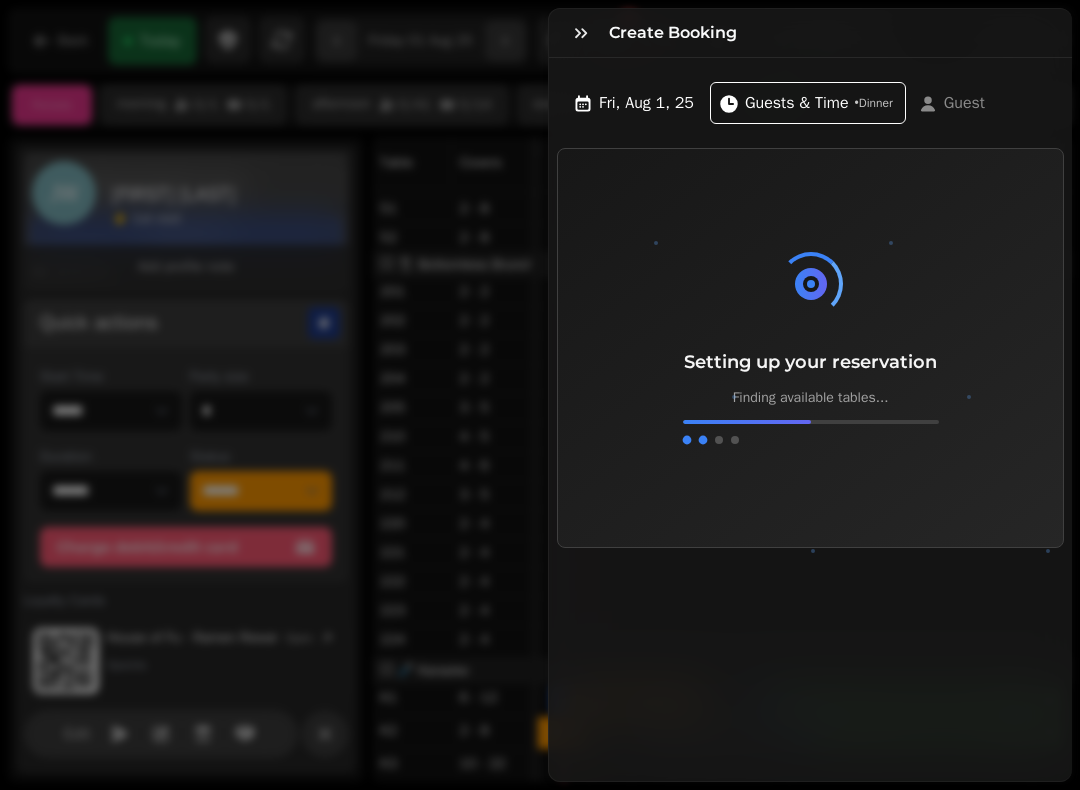 click at bounding box center (581, 33) 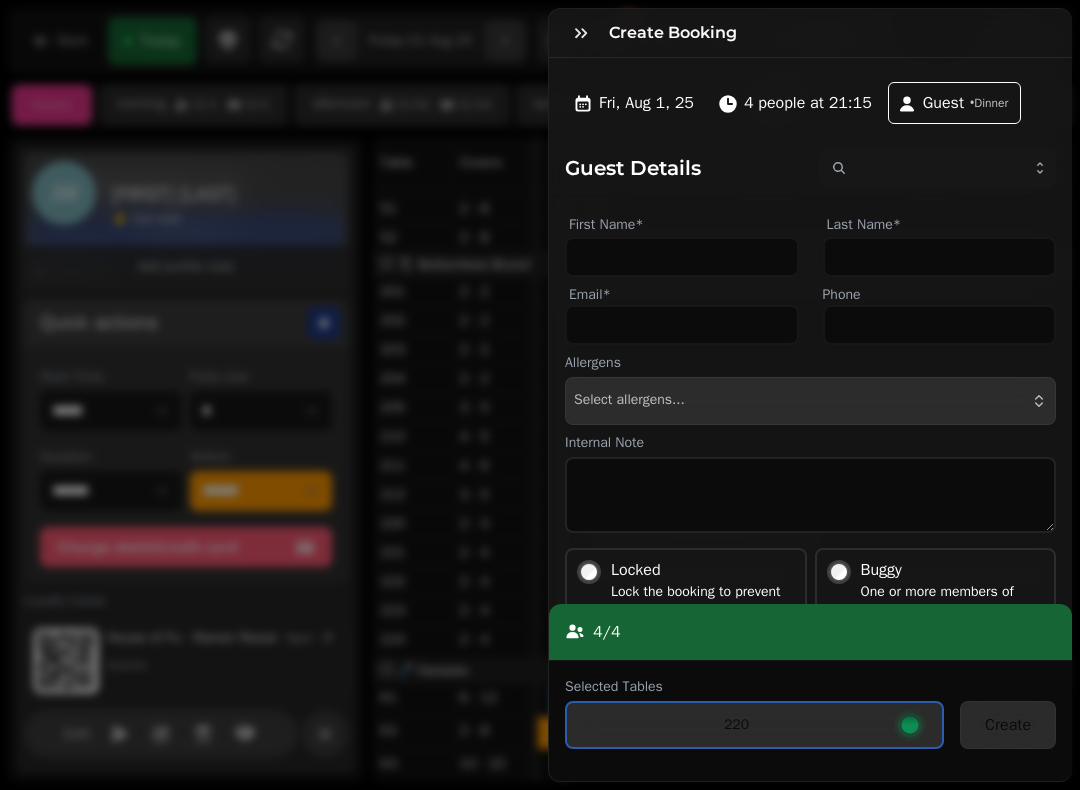 click 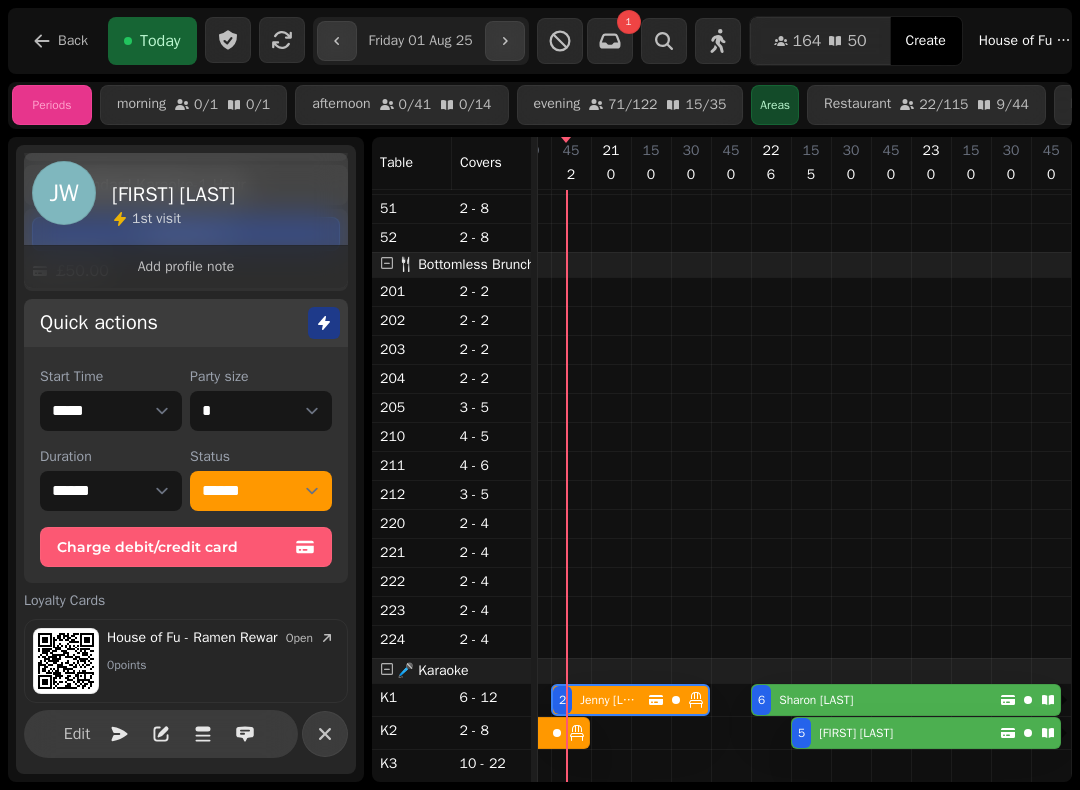 click 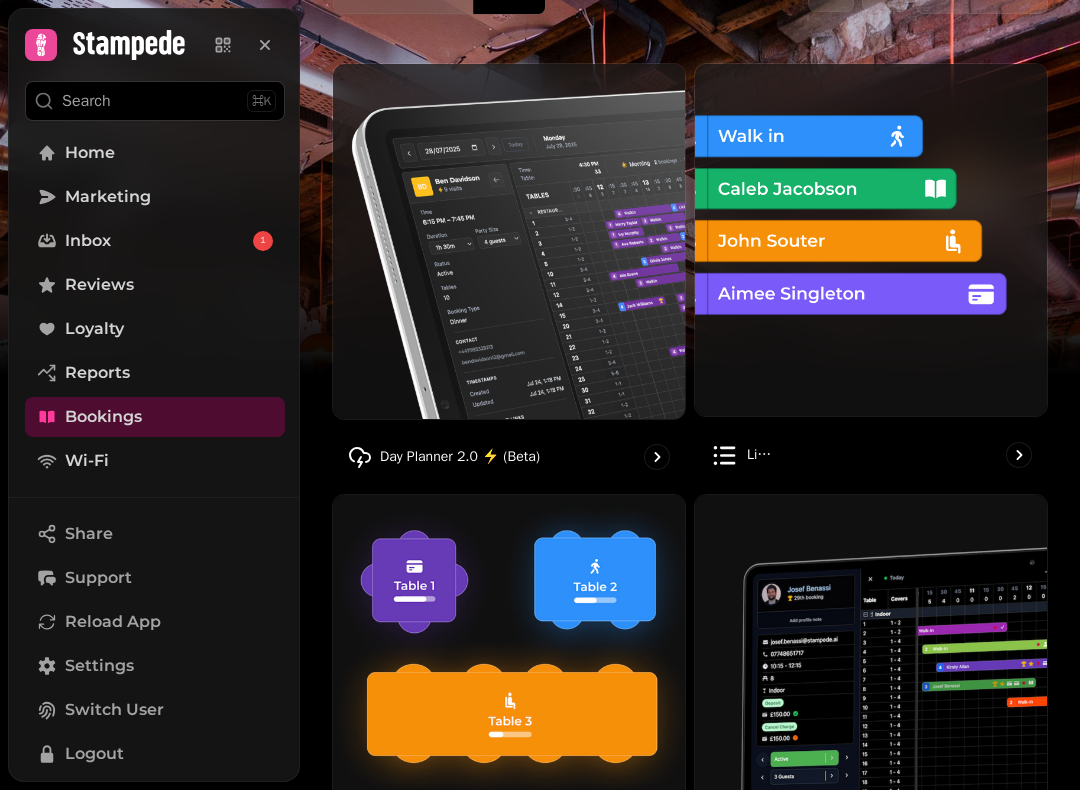 scroll, scrollTop: 214, scrollLeft: 0, axis: vertical 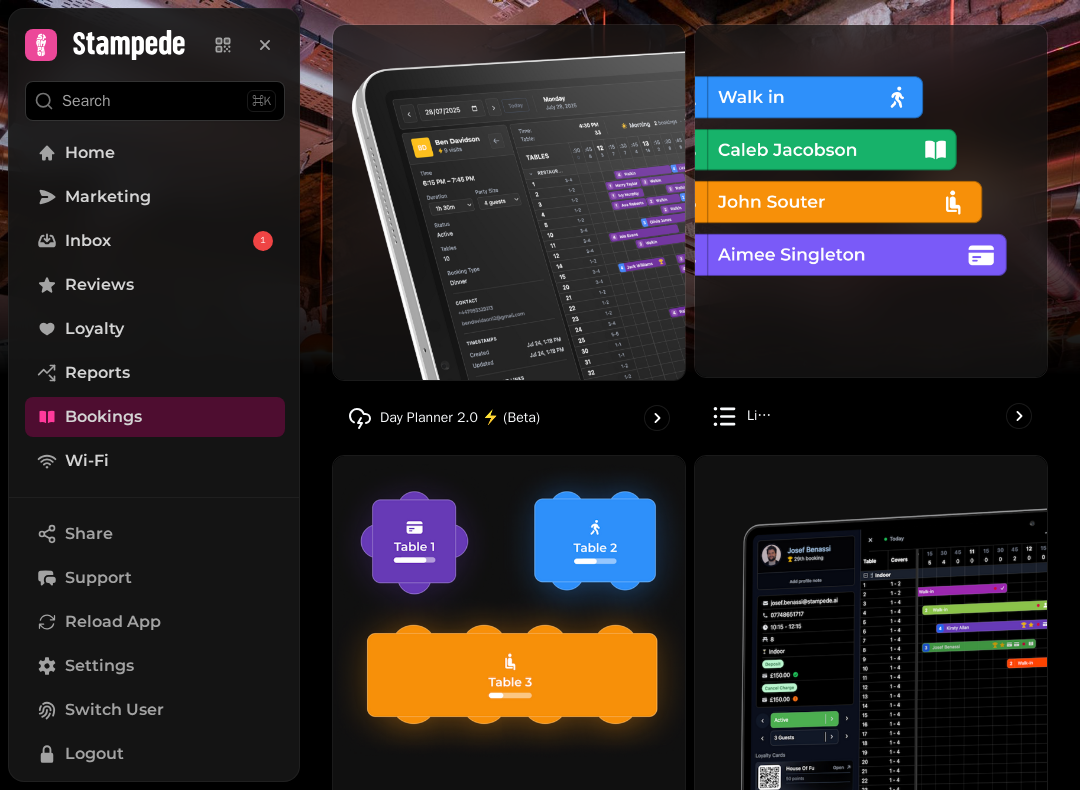 click at bounding box center [509, 202] 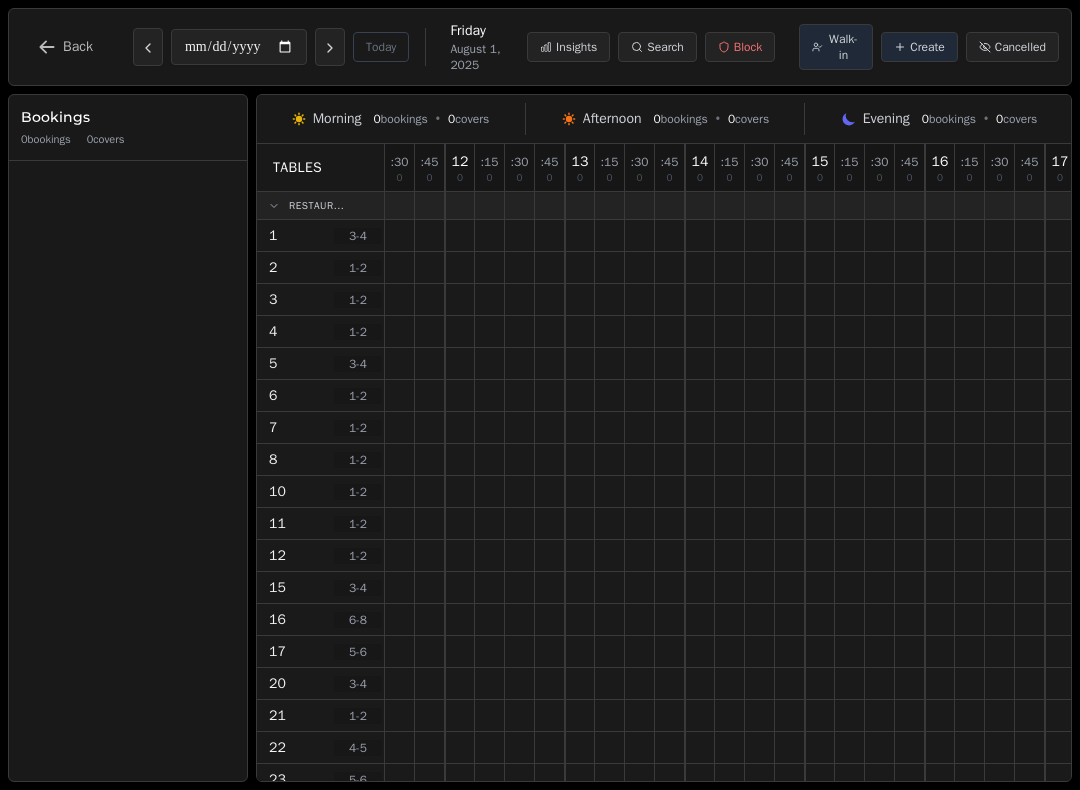 scroll, scrollTop: 0, scrollLeft: 0, axis: both 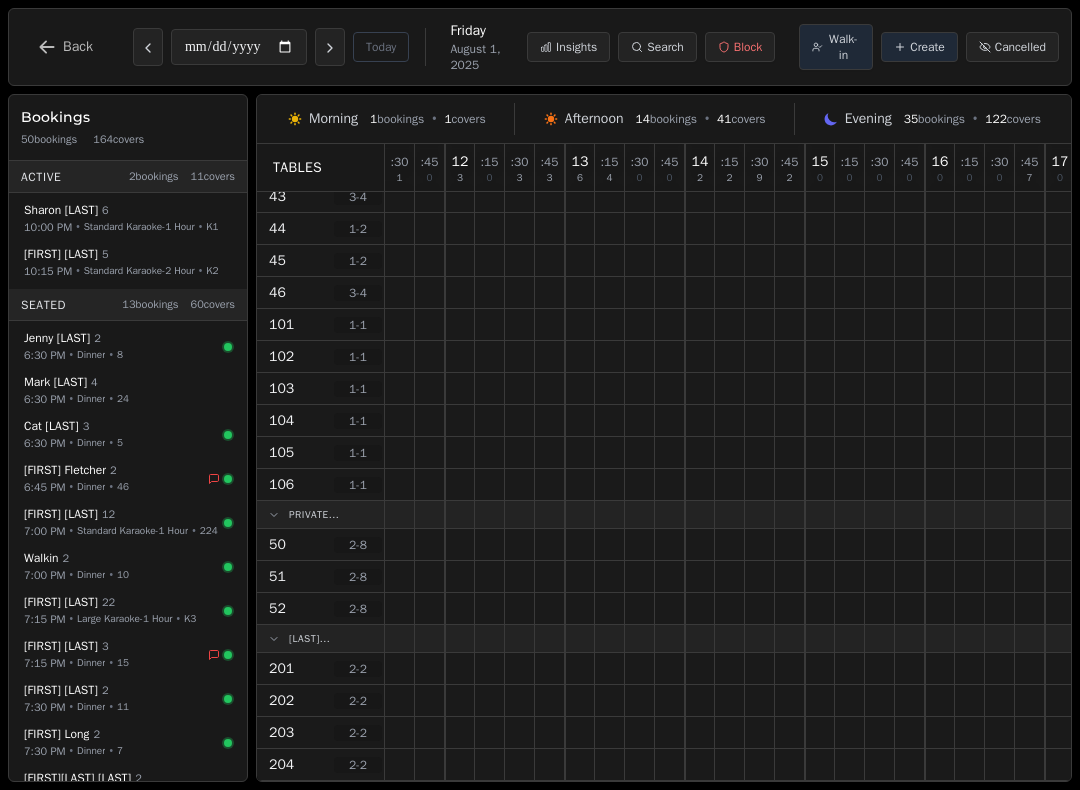 click on "Norton   Fletcher" at bounding box center (65, 470) 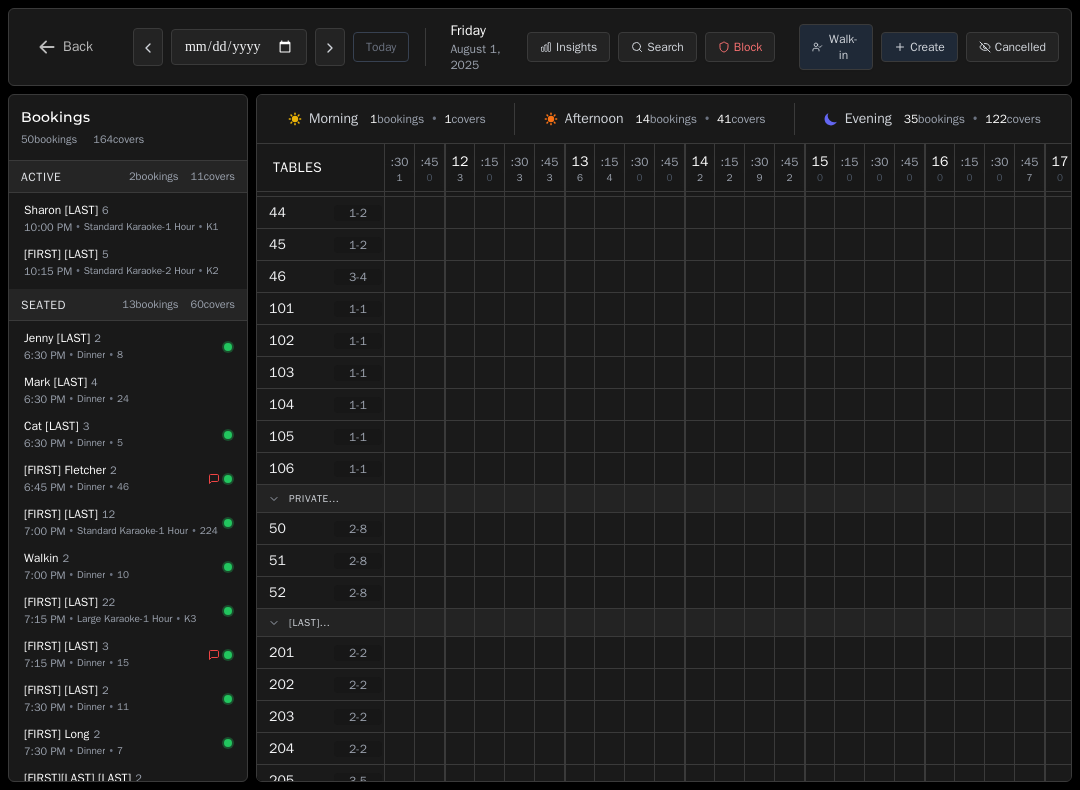 select on "****" 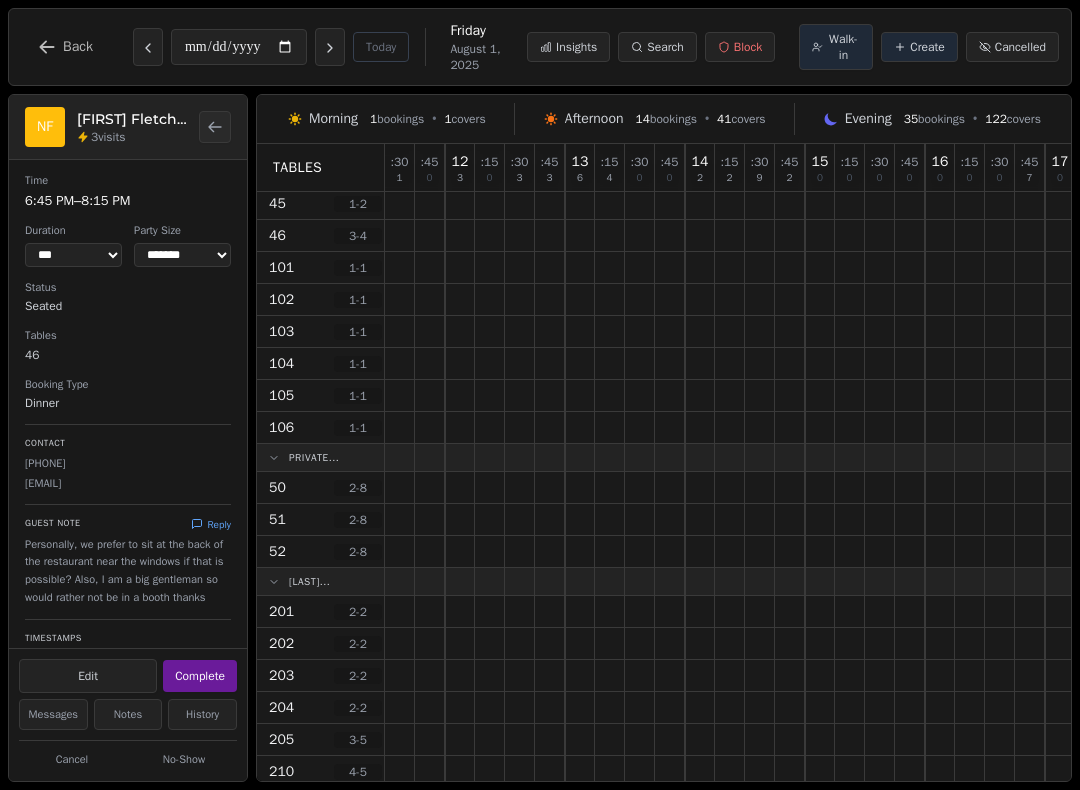 click at bounding box center (215, 127) 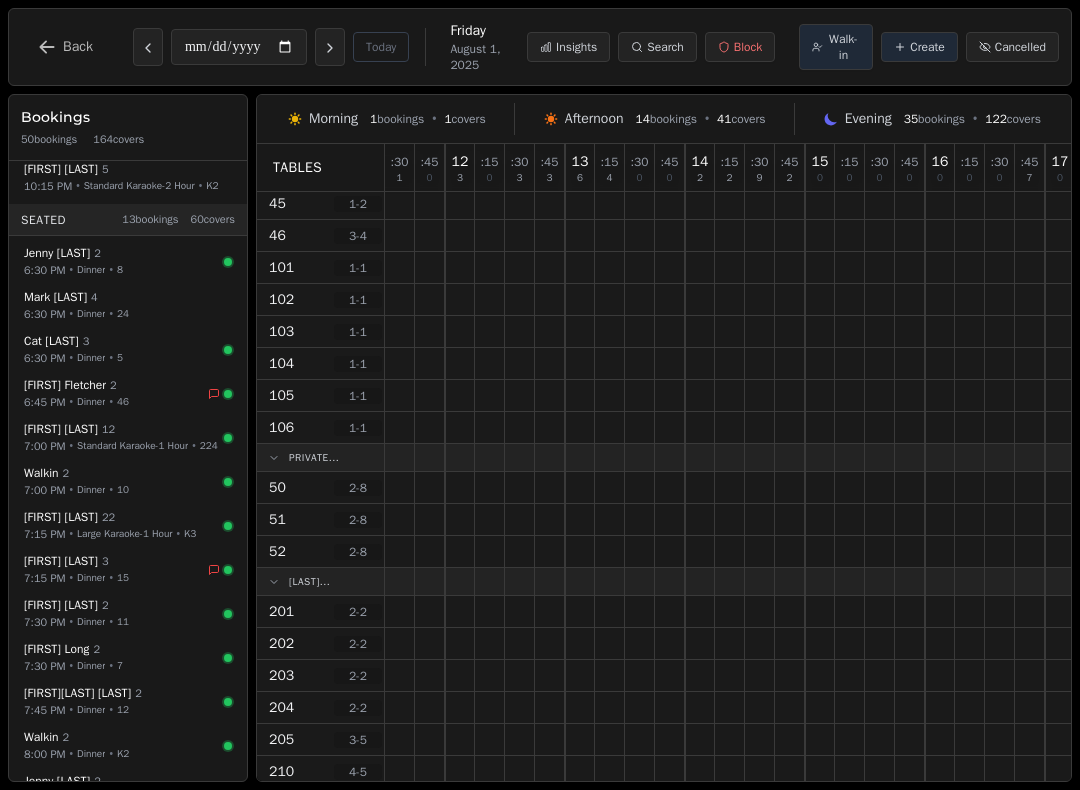 click on "7:15 PM" at bounding box center [45, 577] 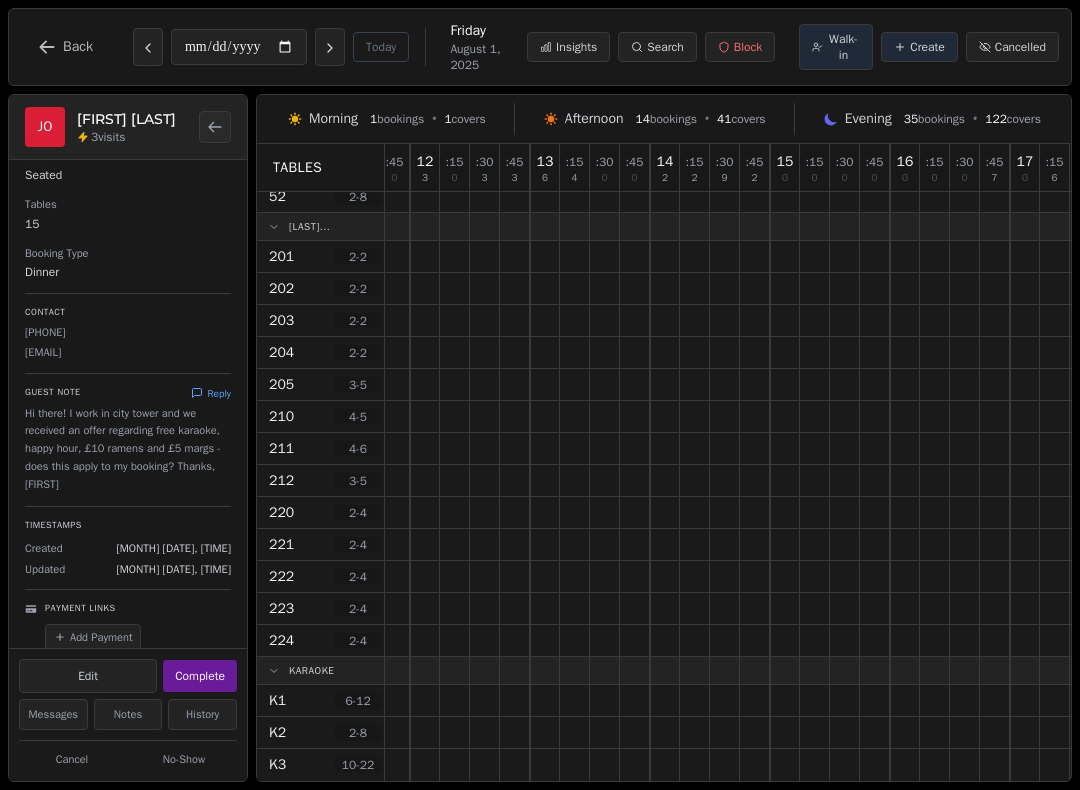 click on "Back" at bounding box center (65, 47) 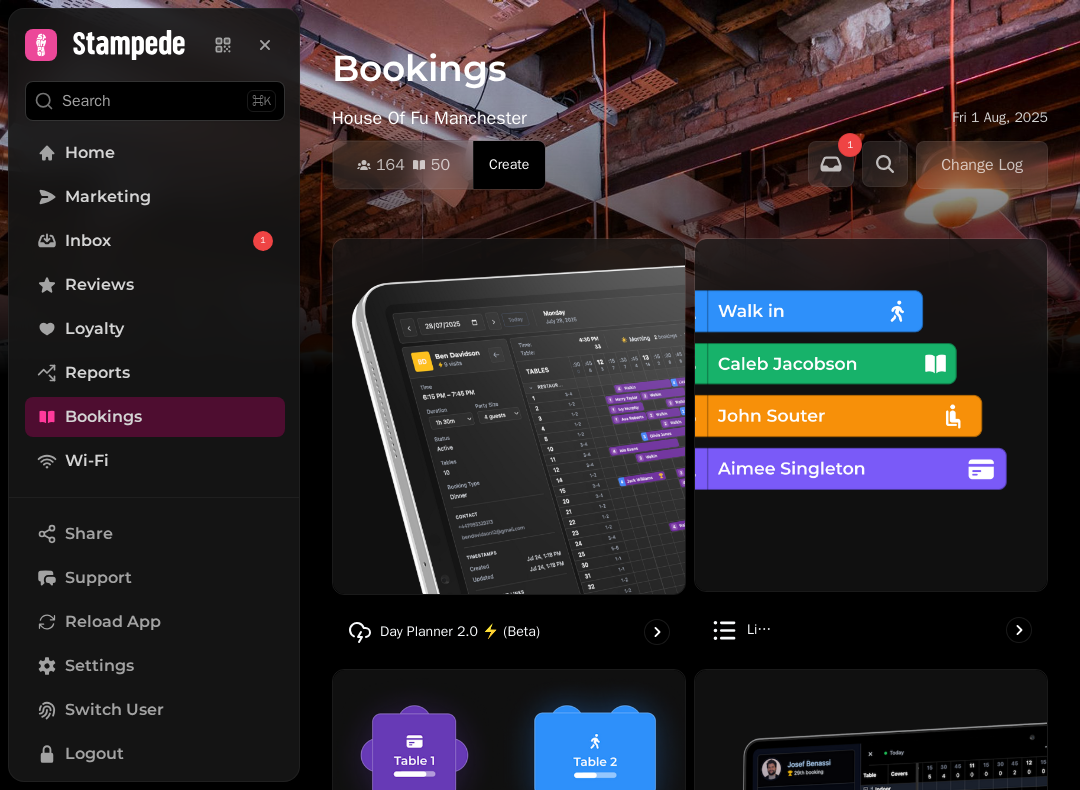 click at bounding box center (509, 416) 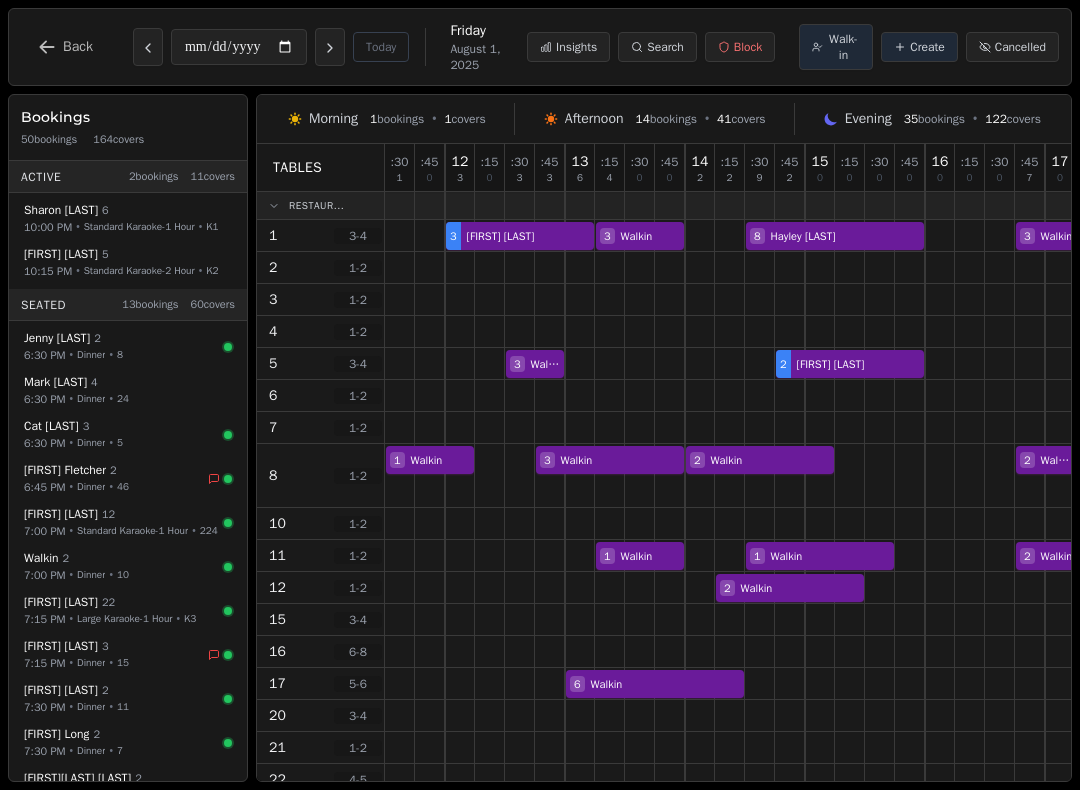 click 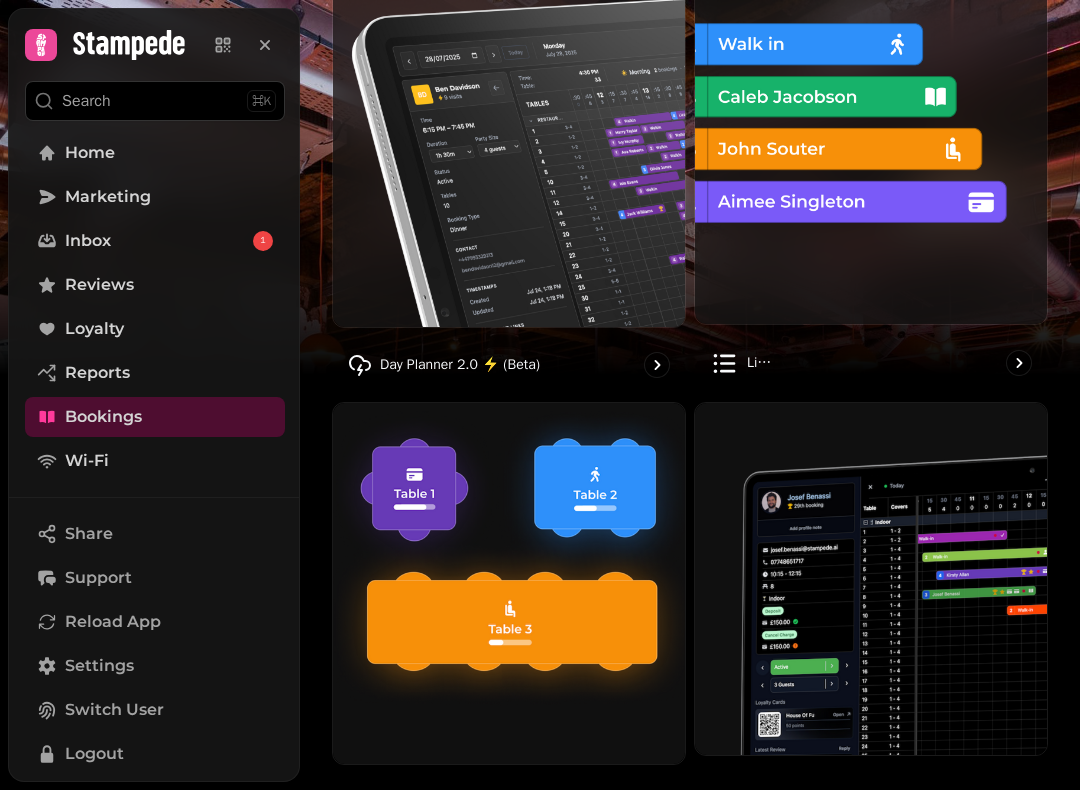 click at bounding box center (871, 148) 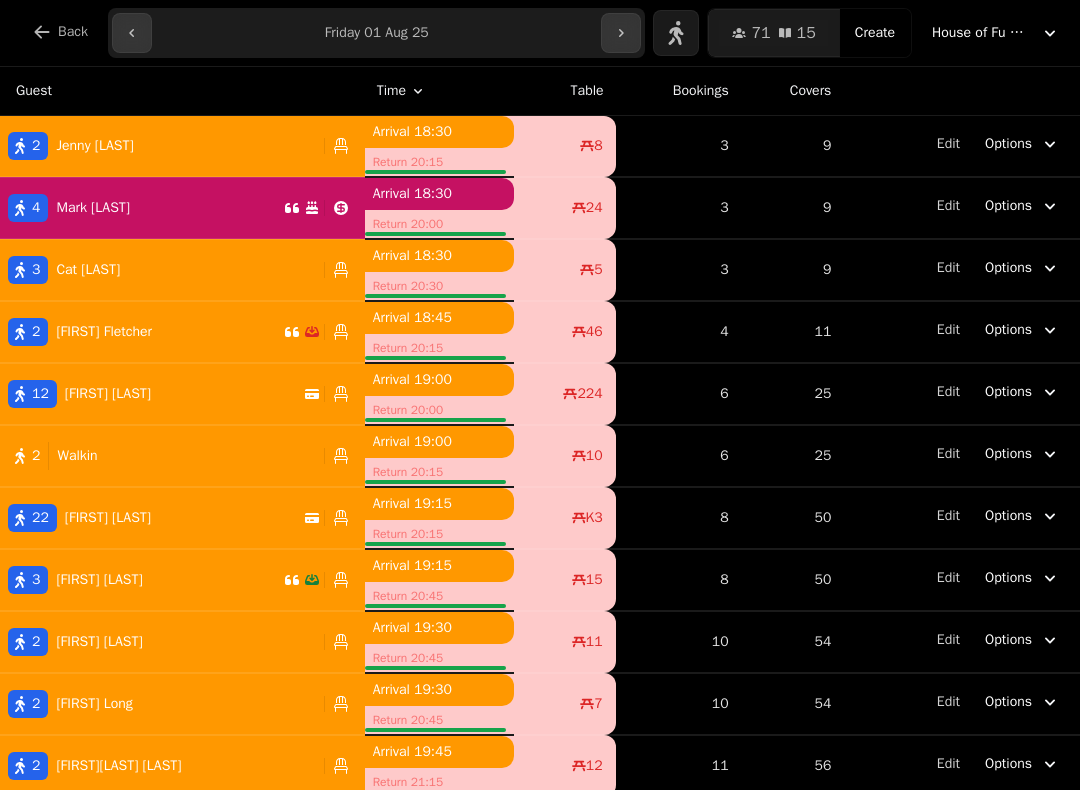 click on "Back" at bounding box center [60, 32] 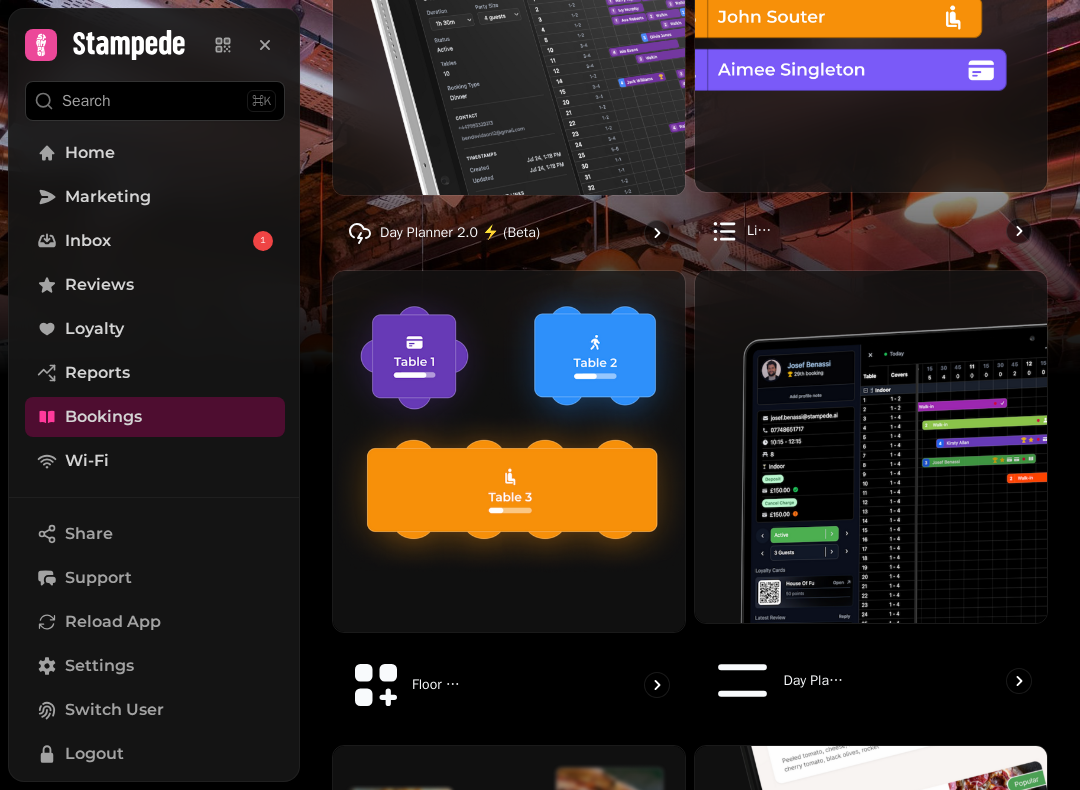 click at bounding box center (871, 447) 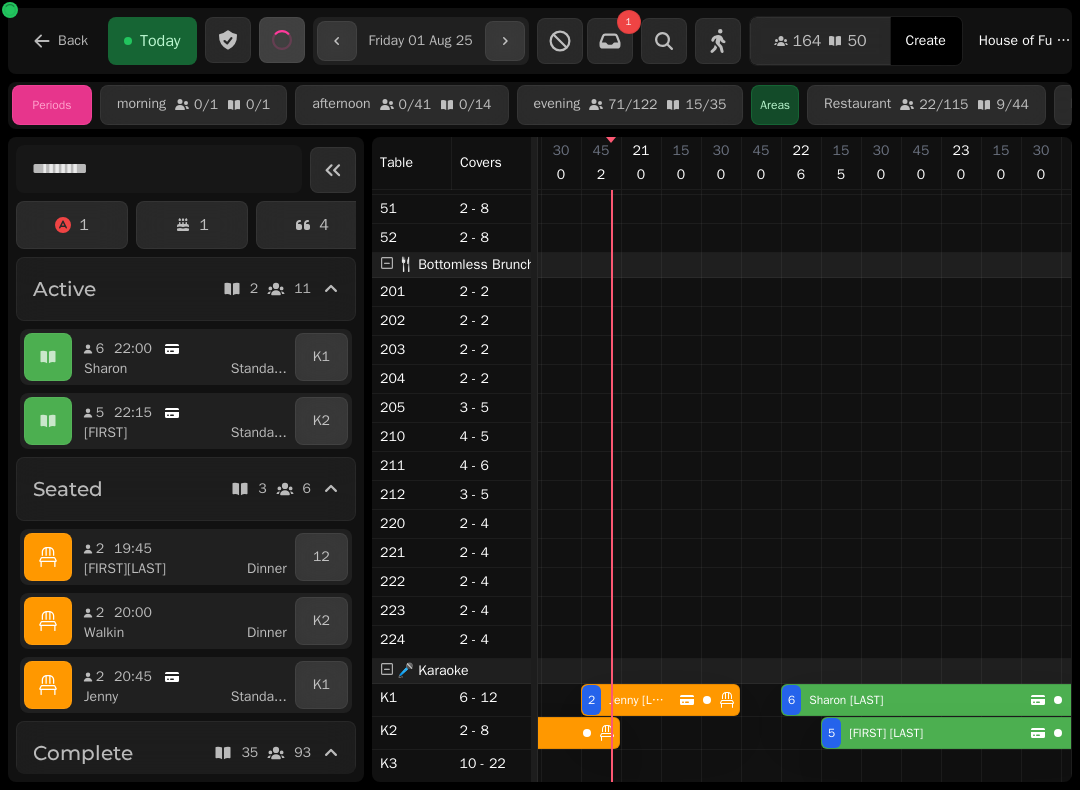 scroll, scrollTop: 1221, scrollLeft: 1437, axis: both 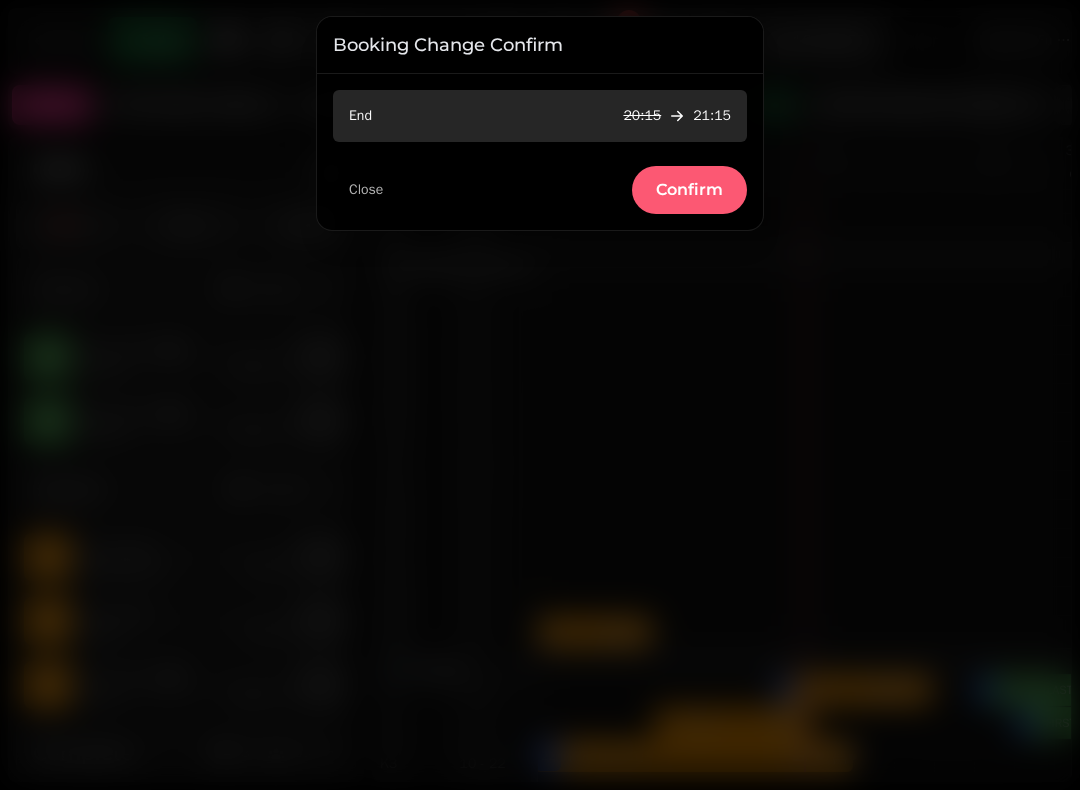 click on "Confirm" at bounding box center [689, 190] 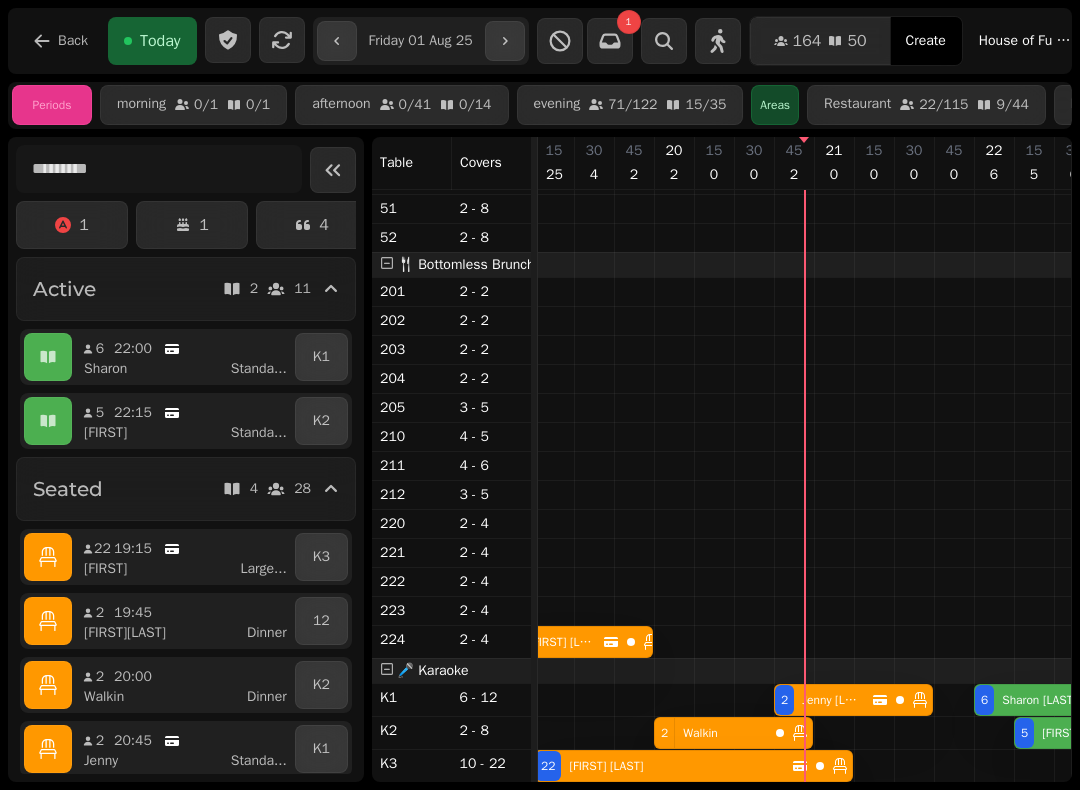 click 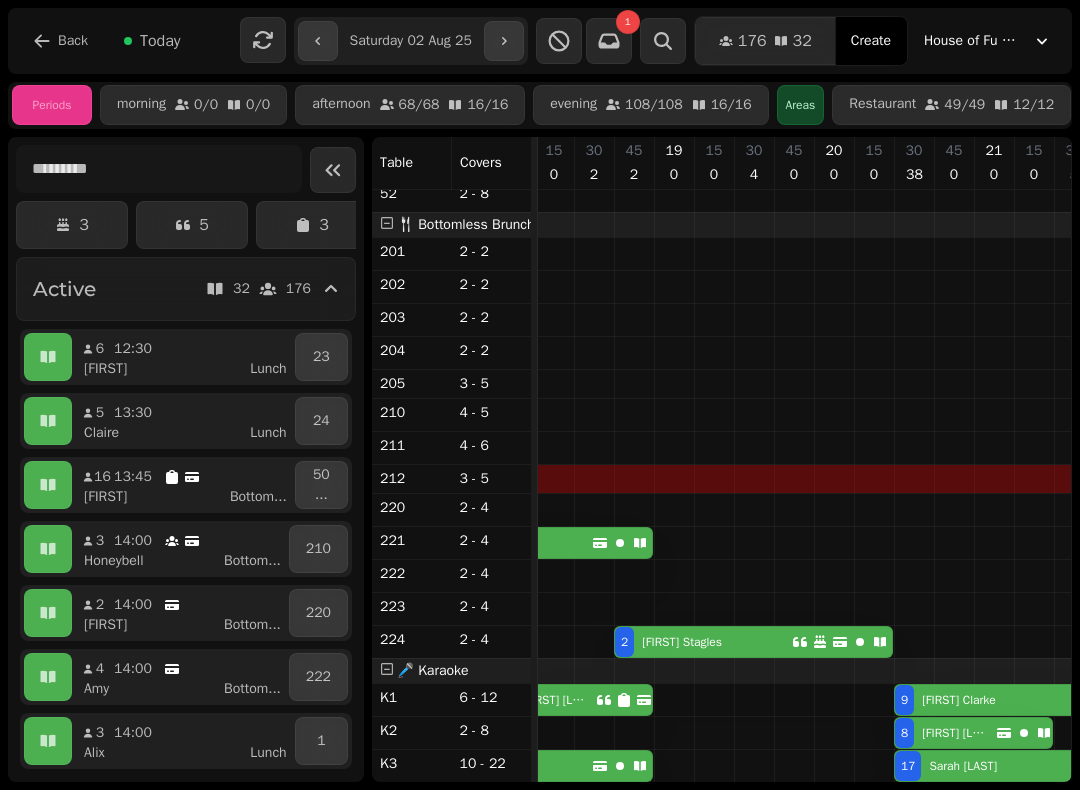 click at bounding box center [318, 41] 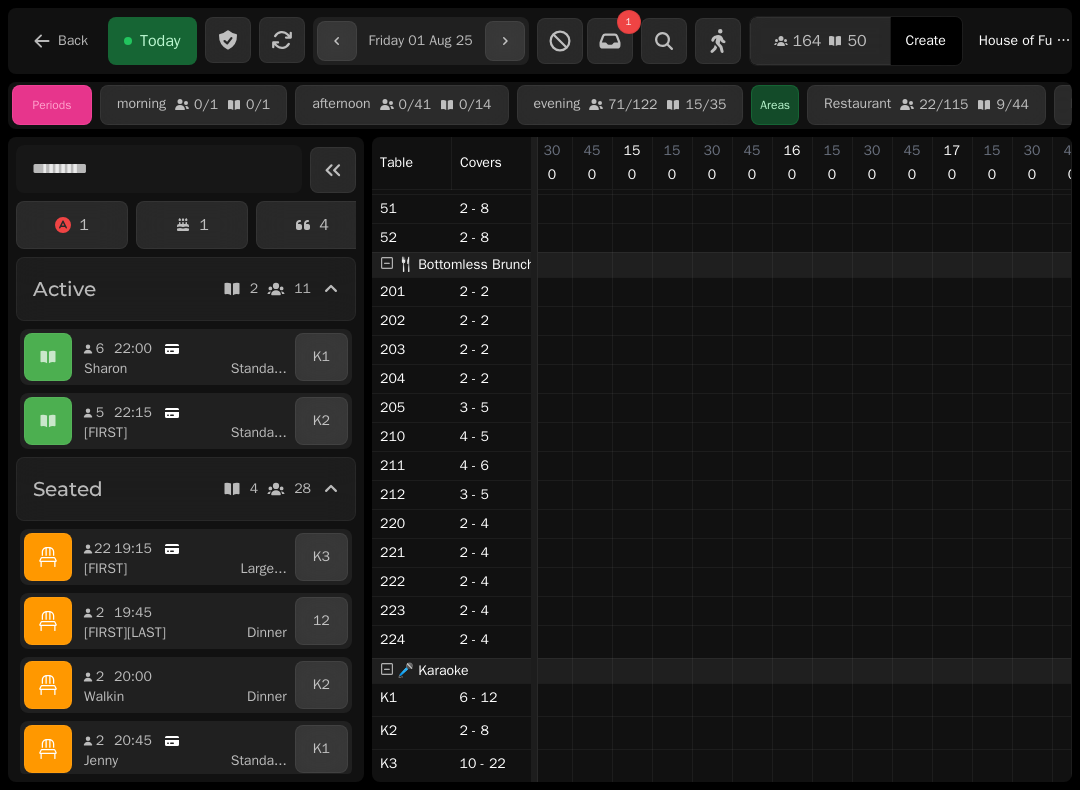 click 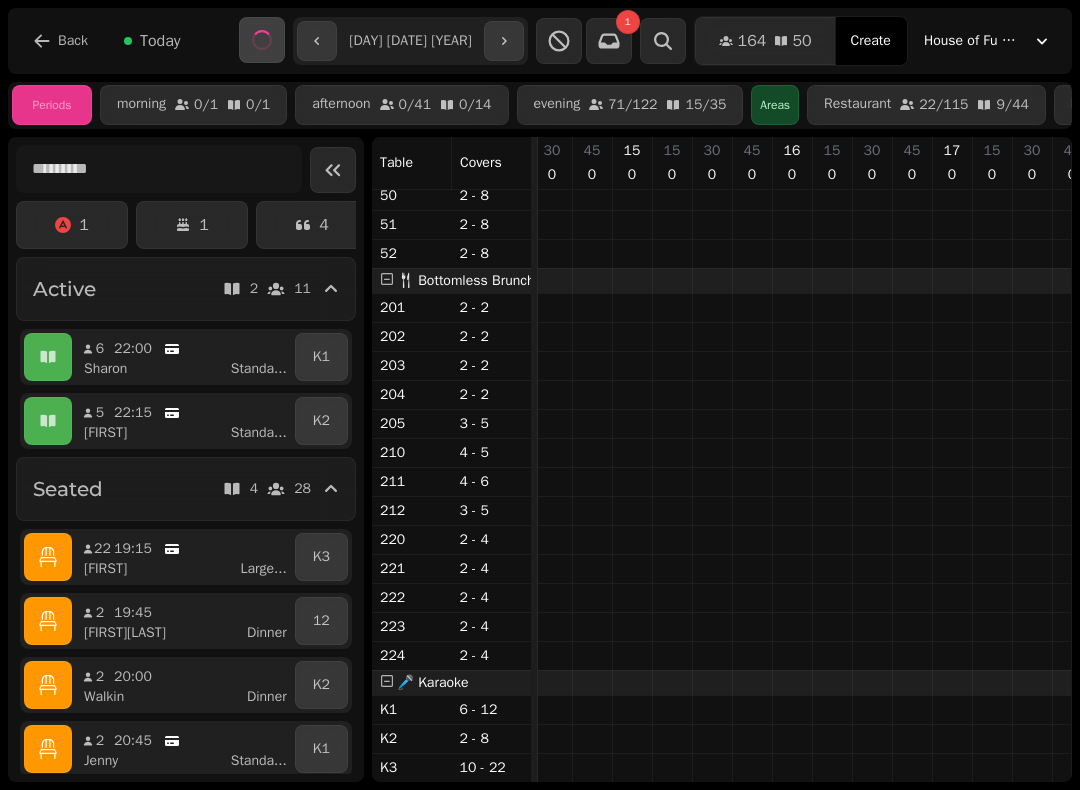 scroll, scrollTop: 0, scrollLeft: 1425, axis: horizontal 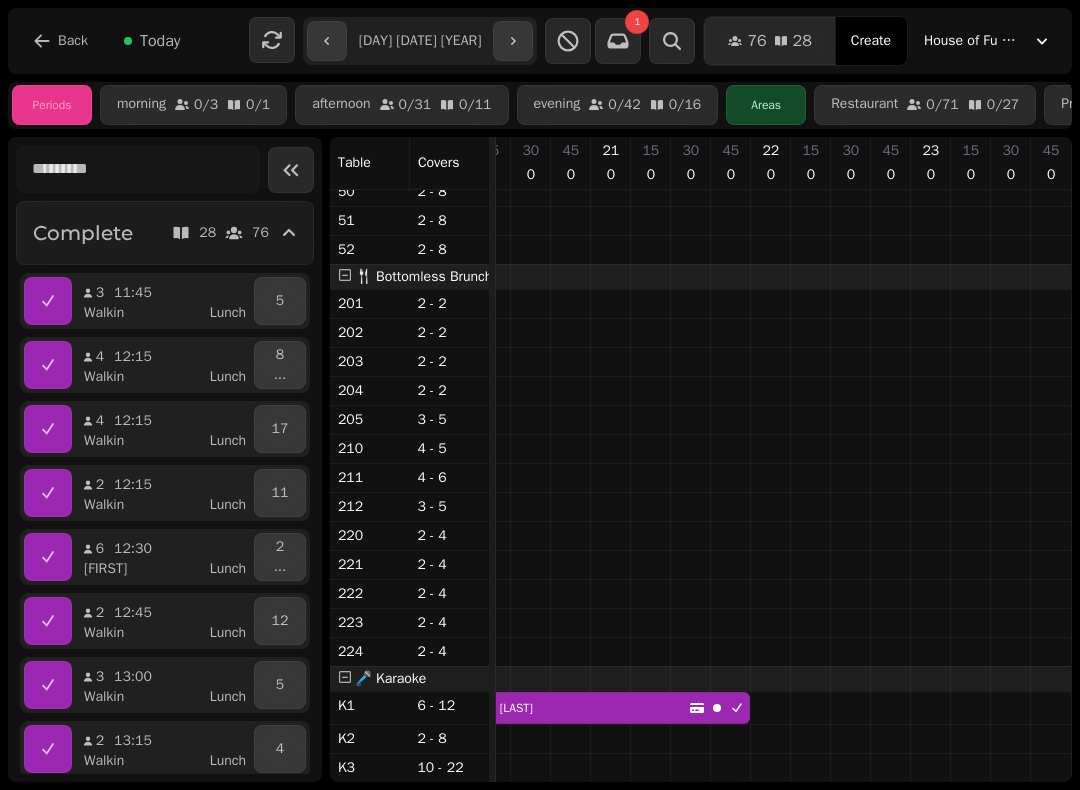click at bounding box center [513, 41] 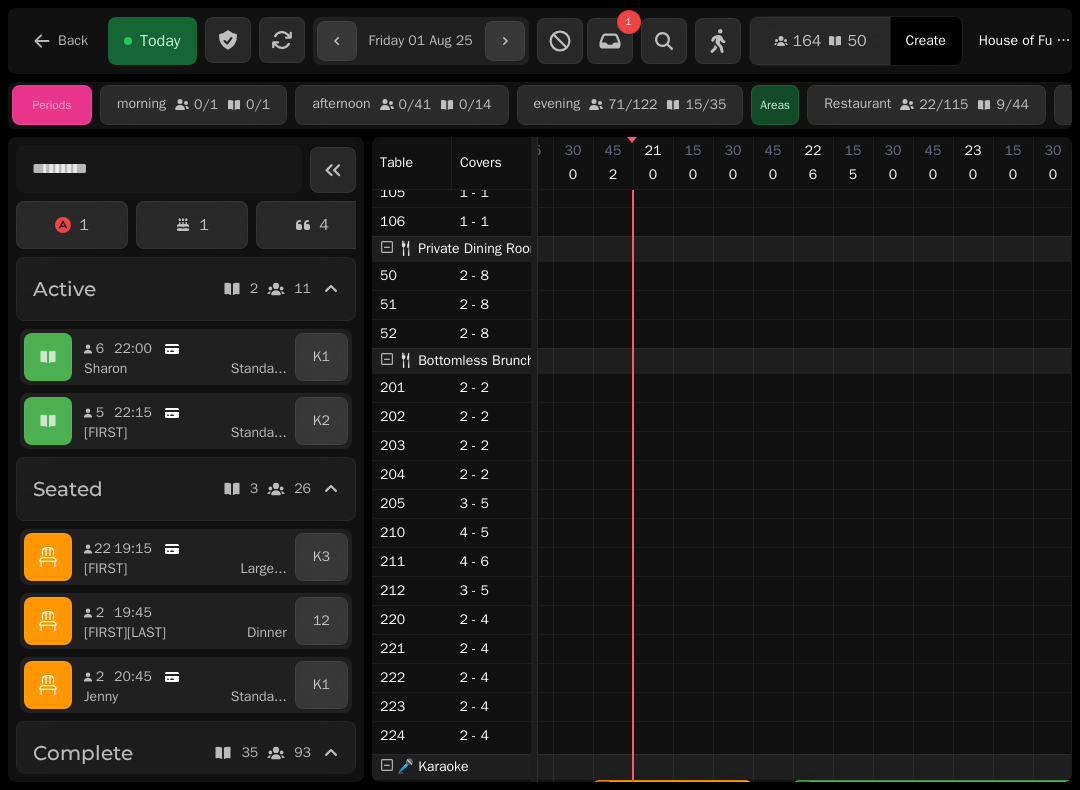 scroll, scrollTop: 1045, scrollLeft: 0, axis: vertical 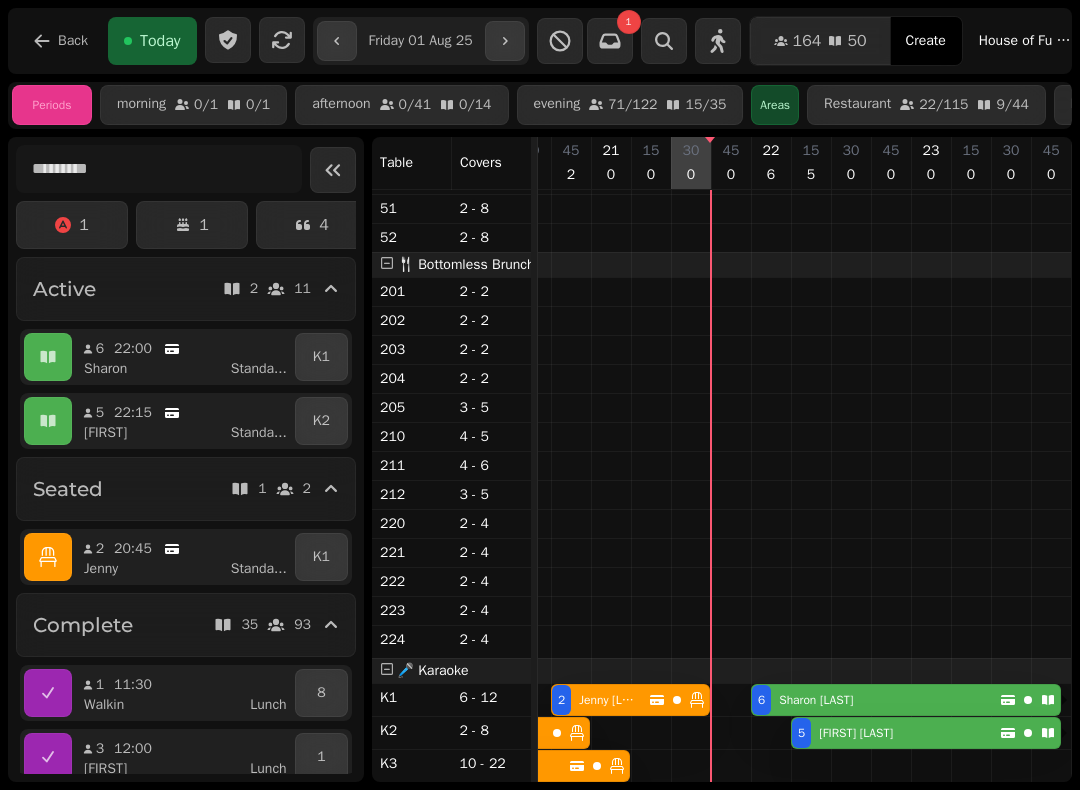 click at bounding box center (691, -125) 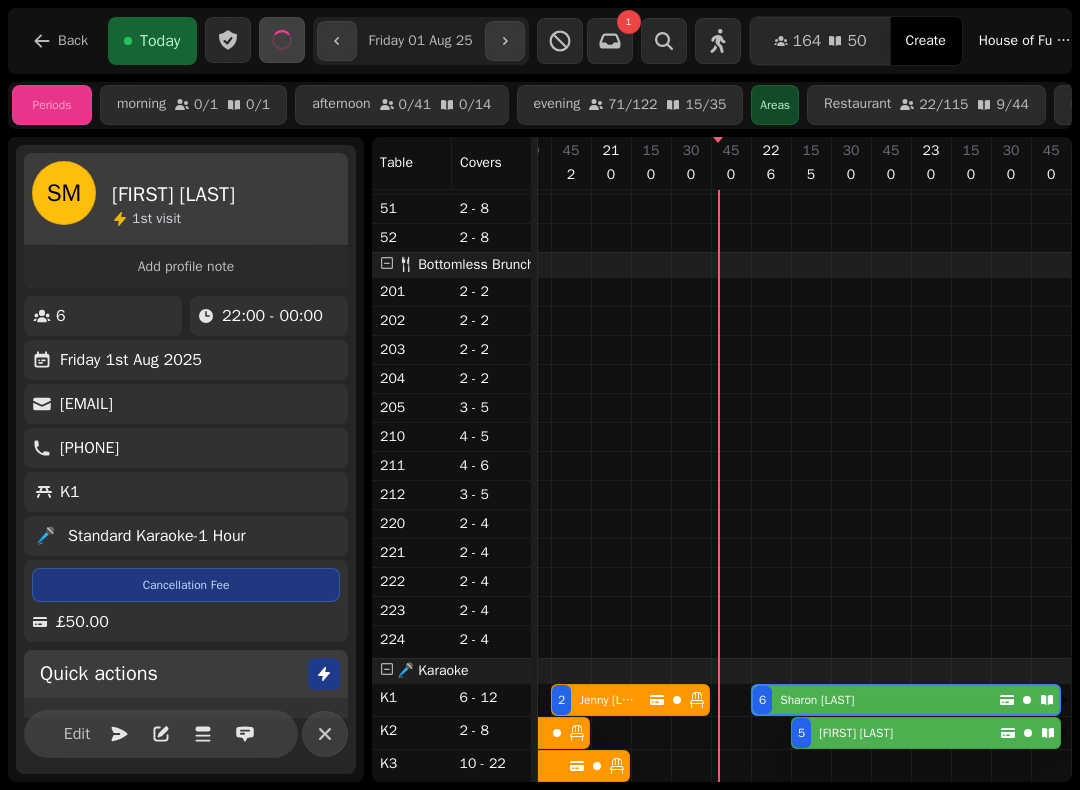 scroll, scrollTop: 1206, scrollLeft: 1103, axis: both 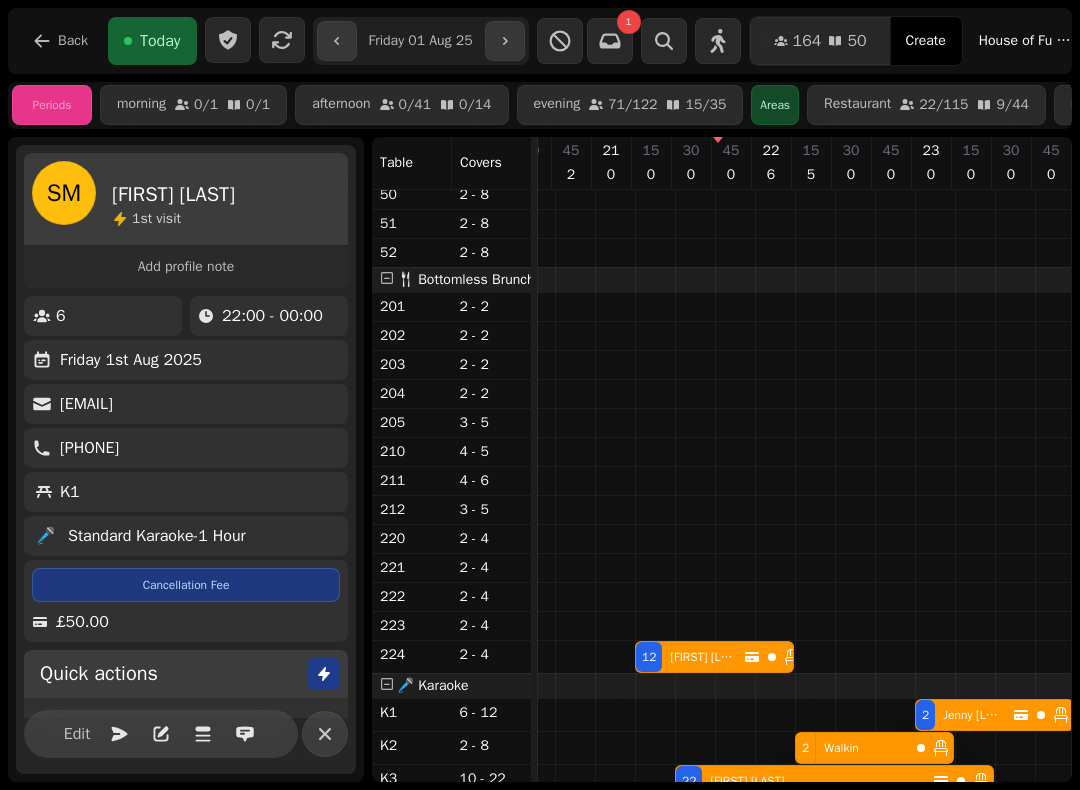 click at bounding box center (282, 40) 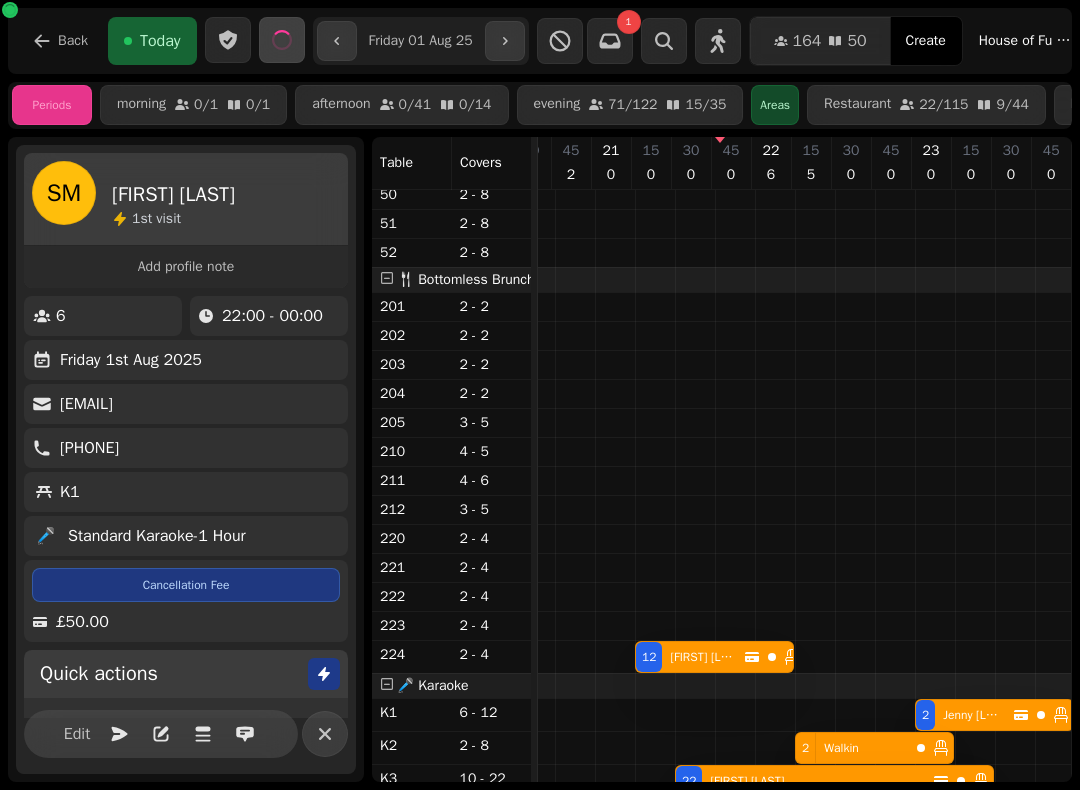 scroll, scrollTop: 0, scrollLeft: 1103, axis: horizontal 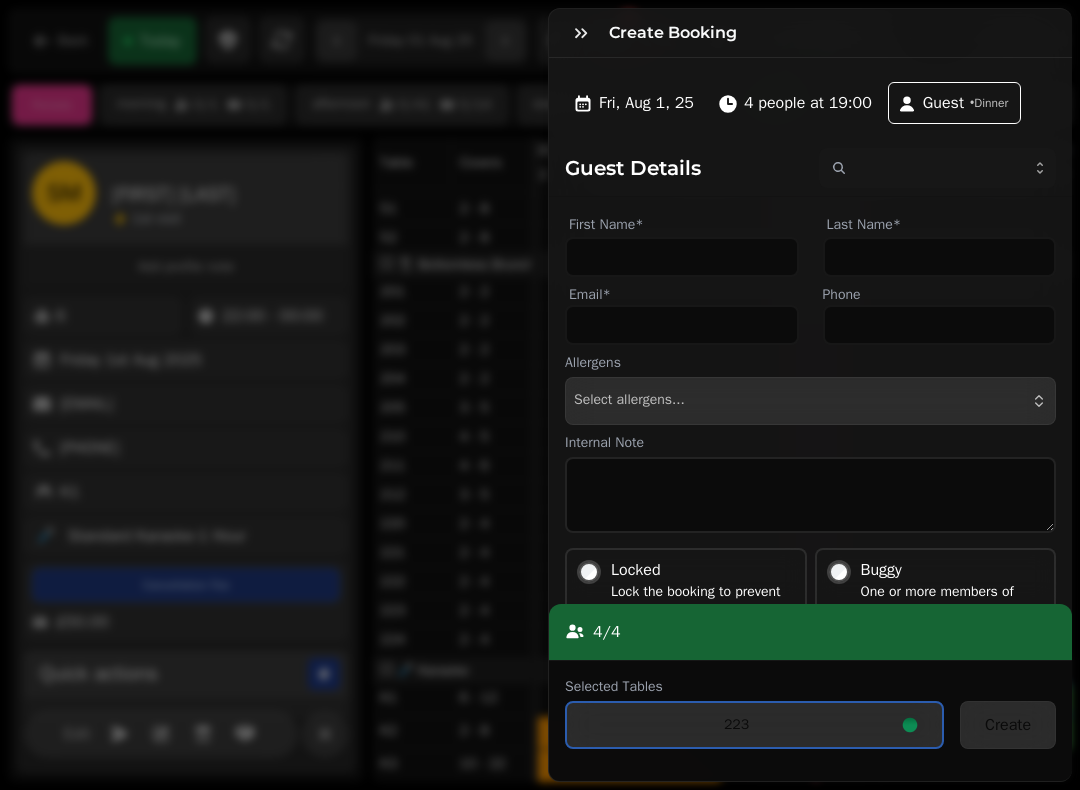 click 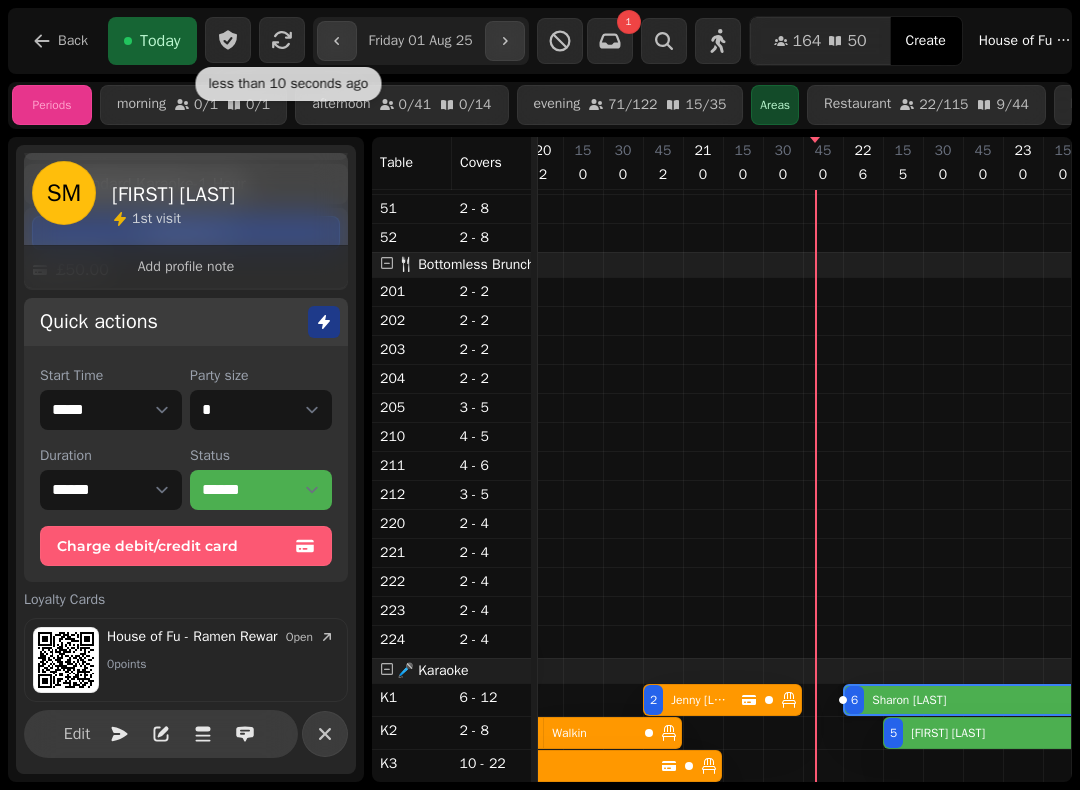 scroll, scrollTop: 351, scrollLeft: 0, axis: vertical 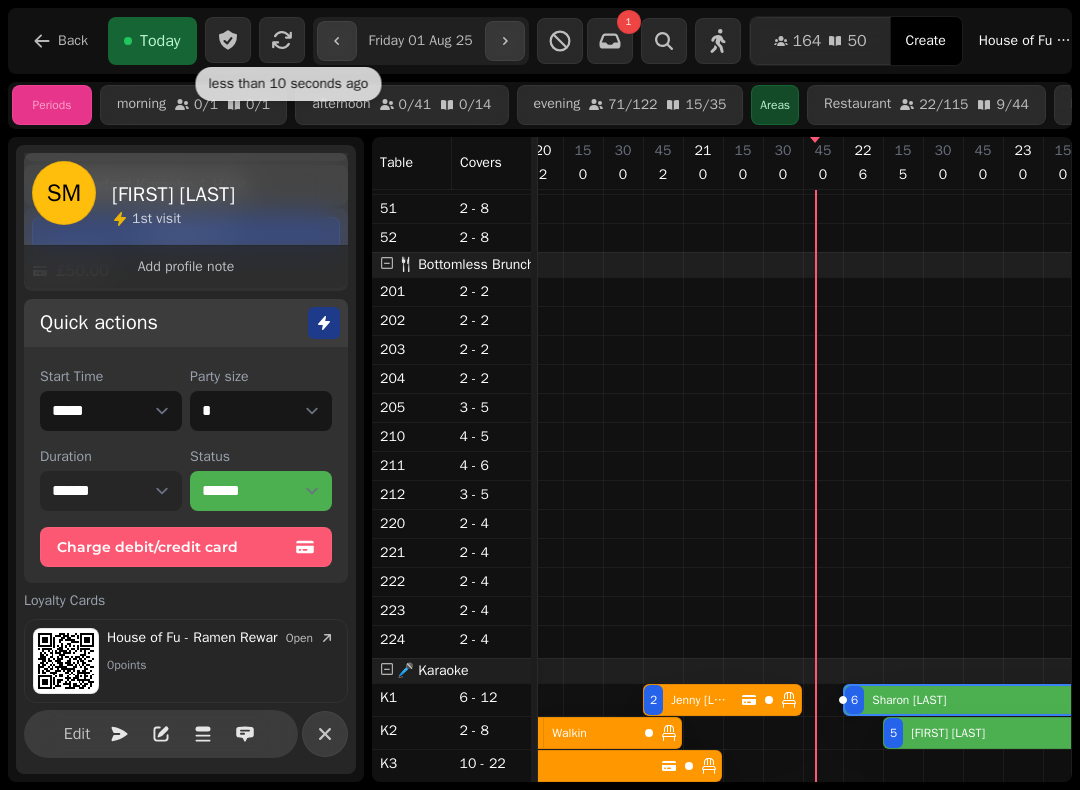 click on "****** ****** ****** ***** ****** ****** ****** ***** ****** ****** ****** ***** ****** ****** ****** ***** ****** ****** ****** ***** ****** ****** ****** ***** ****** ****** ****** ***** ****** ****** ****** ***** ****** ****** ****** ***** ****** ****** ****** ****** ******* ******* ******* ****** ******* ******* ******* ****** ******* ******* ******* ****** ******* ******* ******* ****** ******* ******* ******* ****** ******* ******* ******* ****** ******* ******* ******* ****** ******* ******* ******* ****** ******* ******* ******* ****** ******* ******* ******* ****** ******* ******* ******* ****** ******* ******* ******* ****** ******* ******* ******* ****** ******* ******* ******* ******" at bounding box center (111, 491) 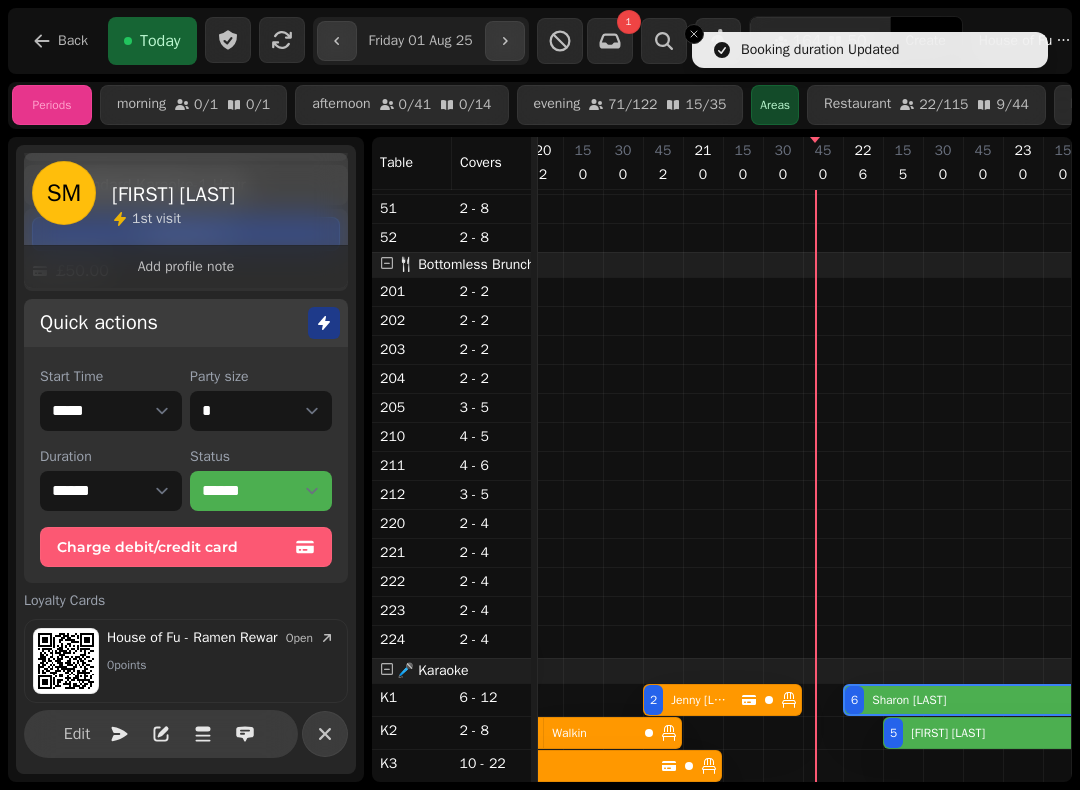 click on "[FIRST]   [LAST]" at bounding box center (944, 733) 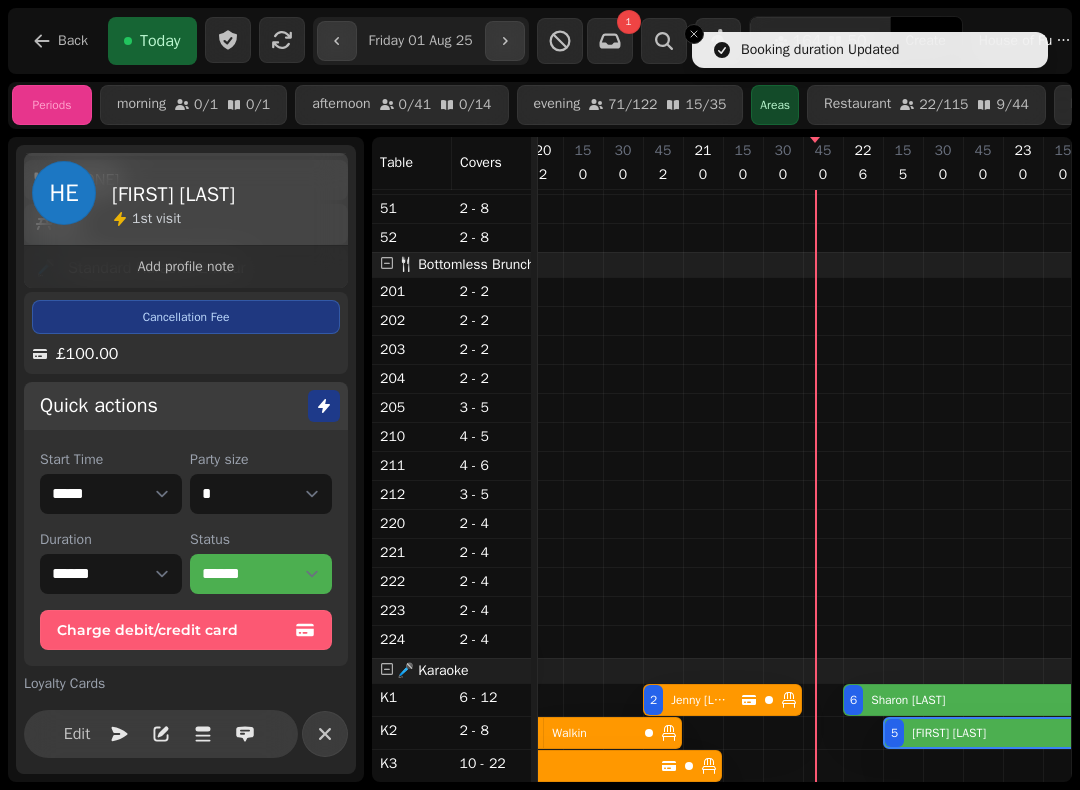 scroll, scrollTop: 267, scrollLeft: 0, axis: vertical 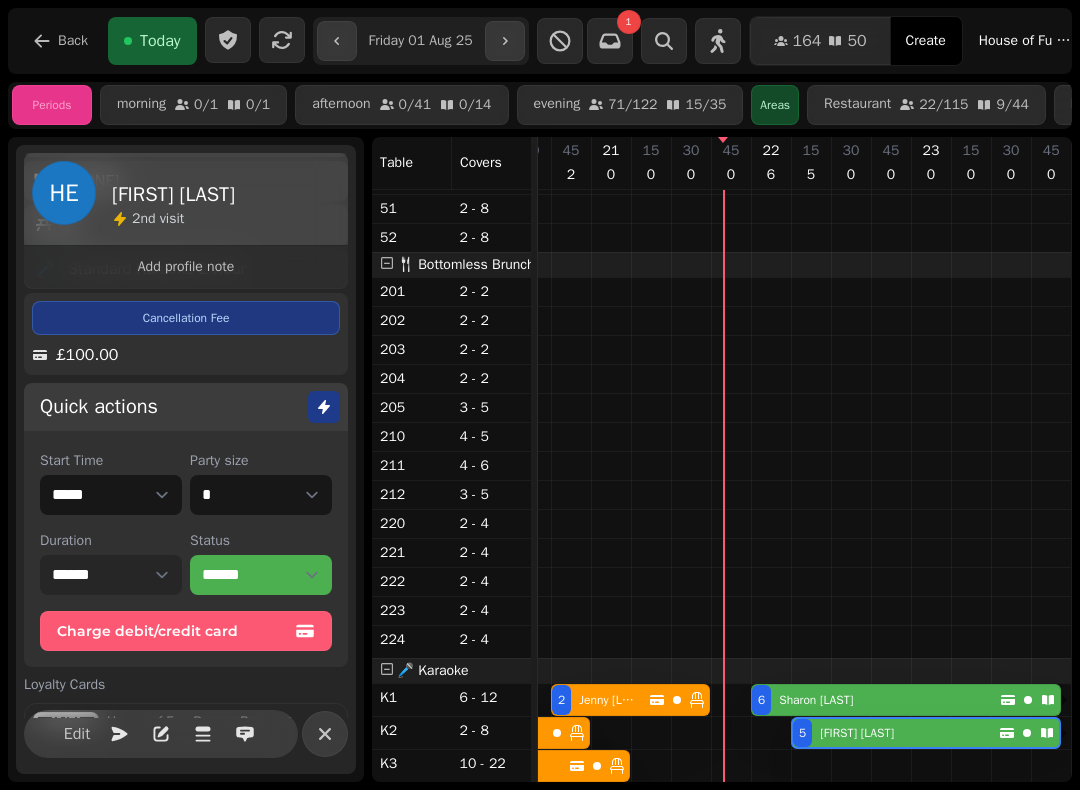 click on "****** ****** ****** ***** ****** ****** ****** ***** ****** ****** ****** ***** ****** ****** ****** ***** ****** ****** ****** ***** ****** ****** ****** ***** ****** ****** ****** ***** ****** ****** ****** ***** ****** ****** ****** ***** ****** ****** ****** ****** ******* ******* ******* ****** ******* ******* ******* ****** ******* ******* ******* ****** ******* ******* ******* ****** ******* ******* ******* ****** ******* ******* ******* ****** ******* ******* ******* ****** ******* ******* ******* ****** ******* ******* ******* ****** ******* ******* ******* ****** ******* ******* ******* ****** ******* ******* ******* ****** ******* ******* ******* ****** ******* ******* ******* ******" at bounding box center (111, 575) 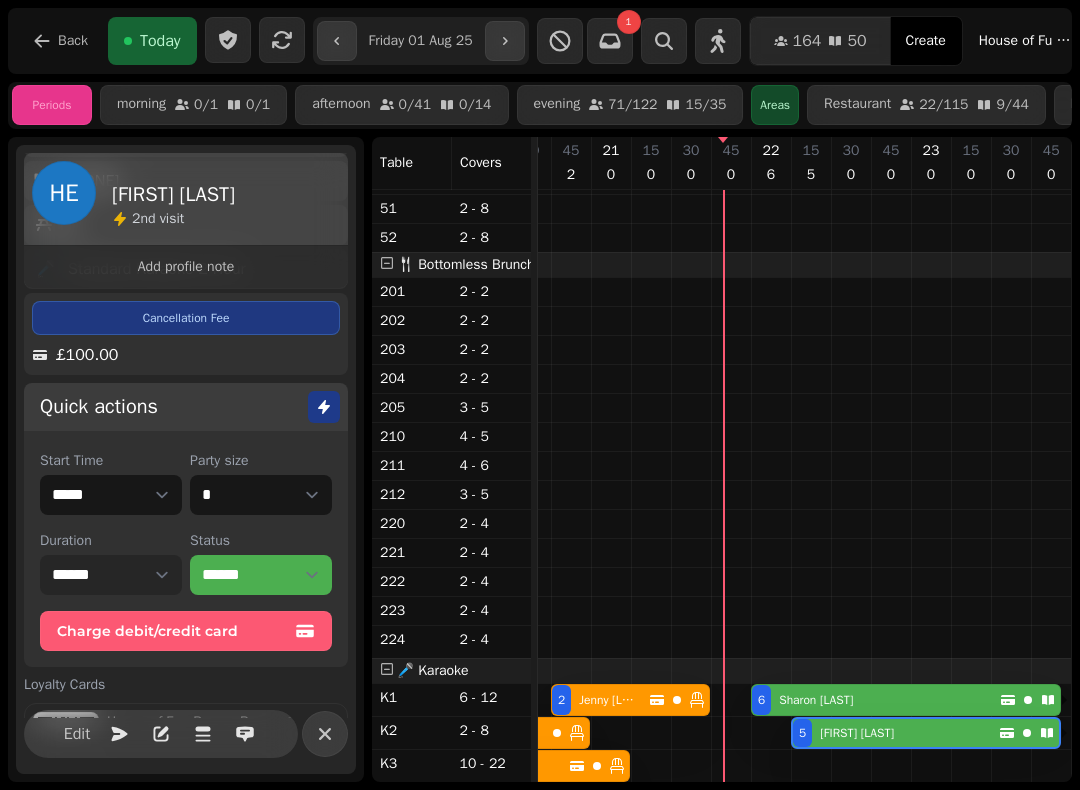 select on "****" 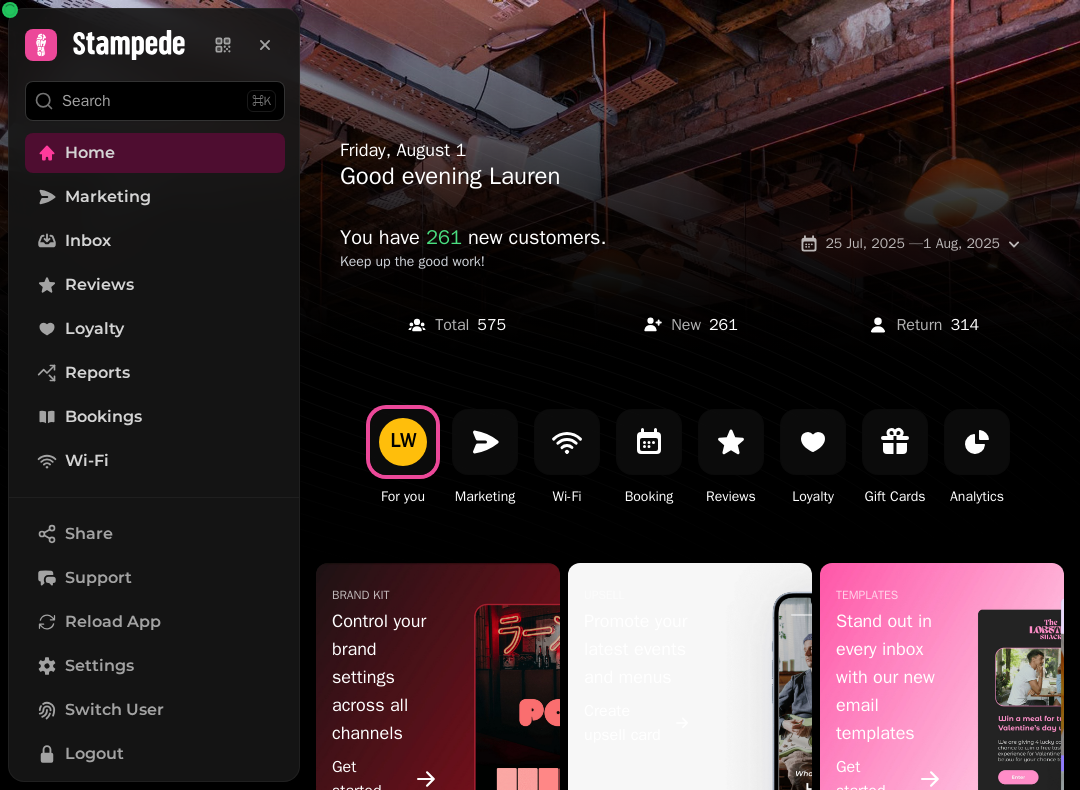 scroll, scrollTop: 0, scrollLeft: 0, axis: both 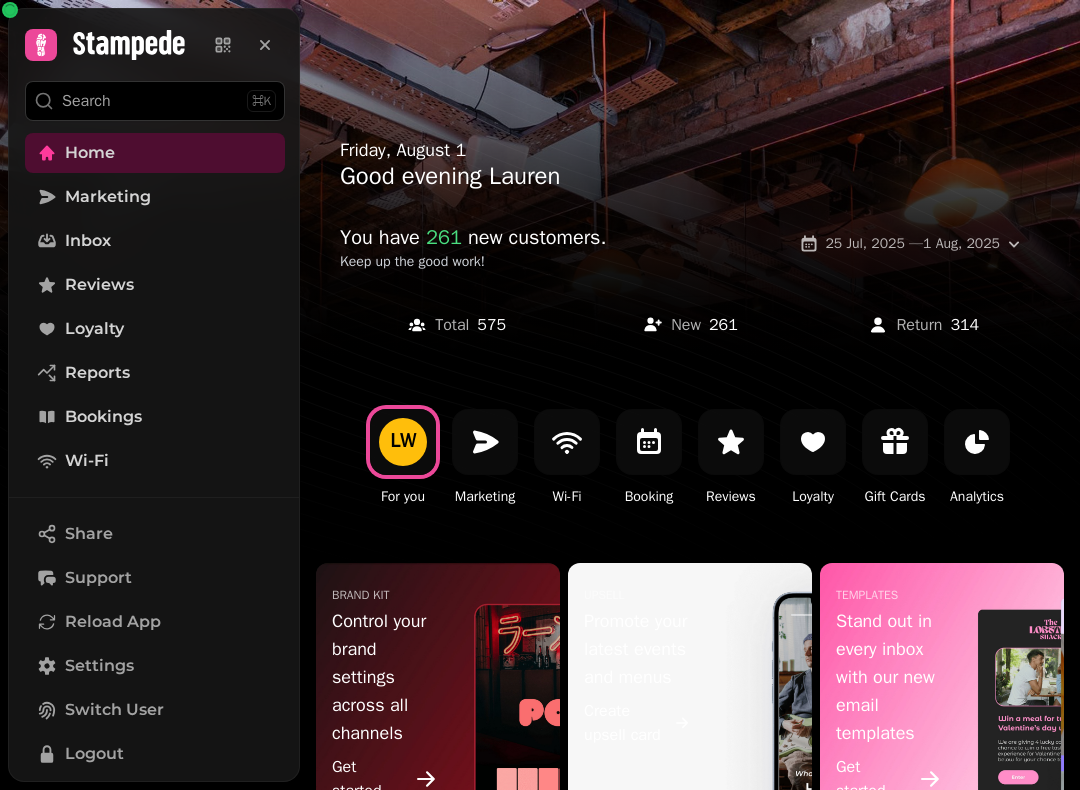 click 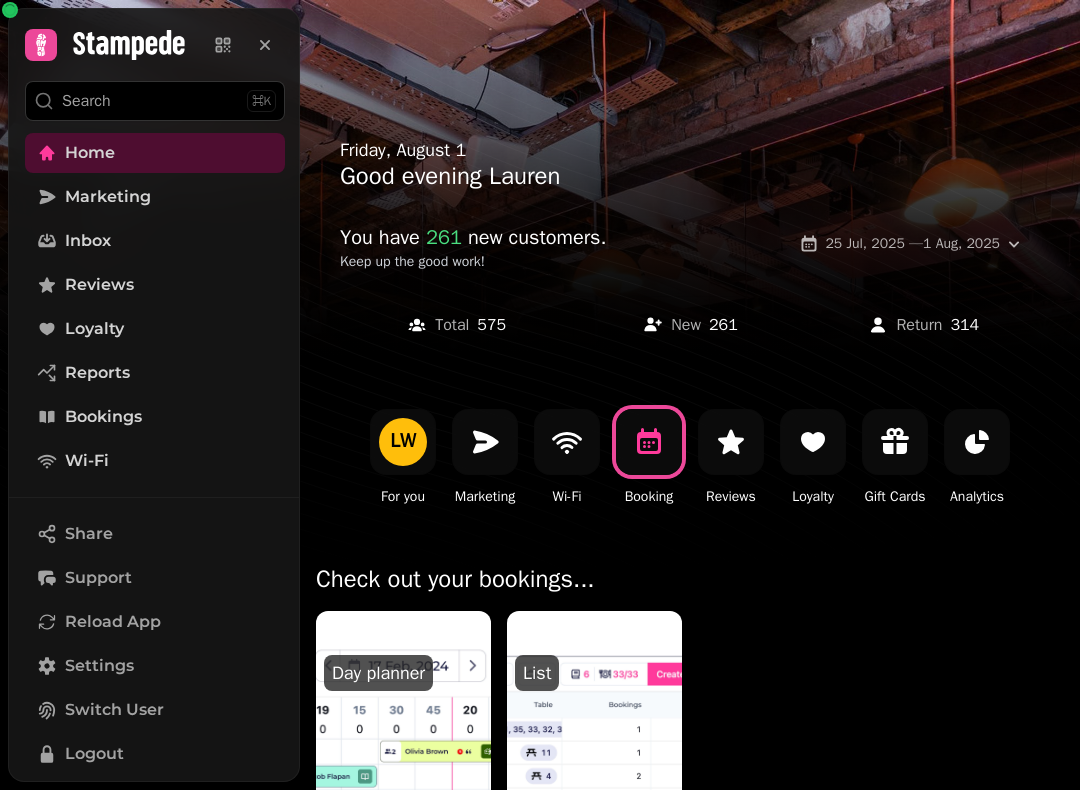 click at bounding box center (403, 731) 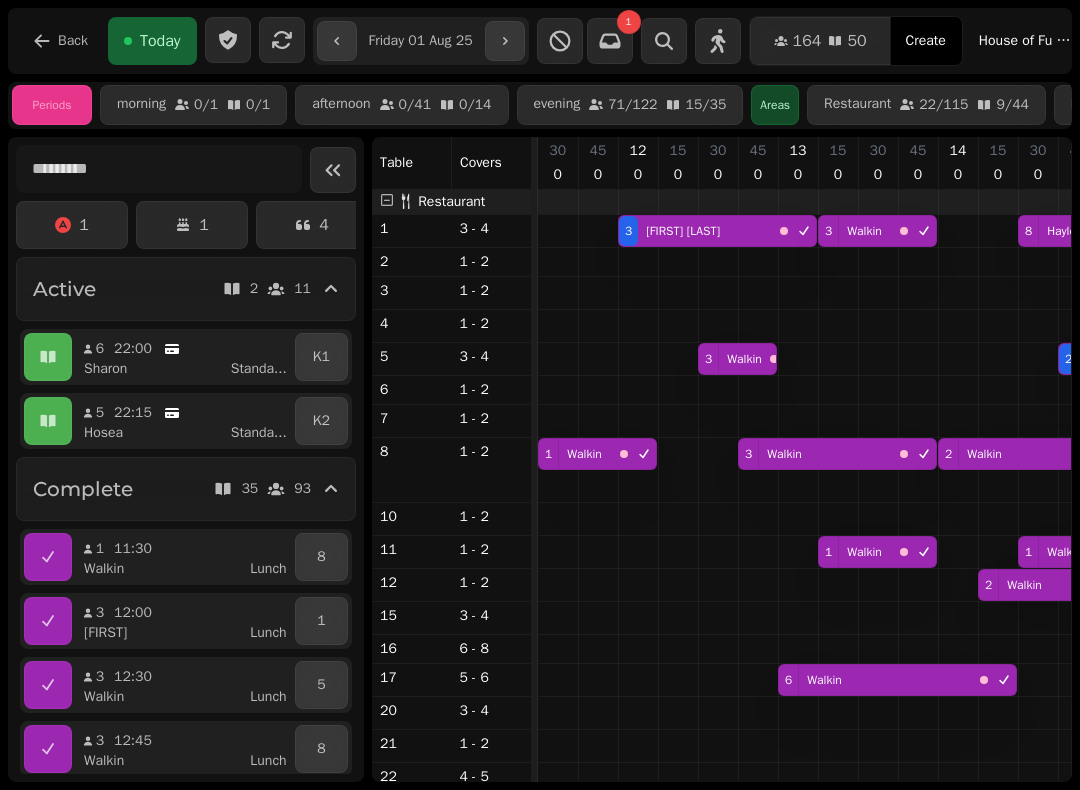 scroll, scrollTop: 0, scrollLeft: 1467, axis: horizontal 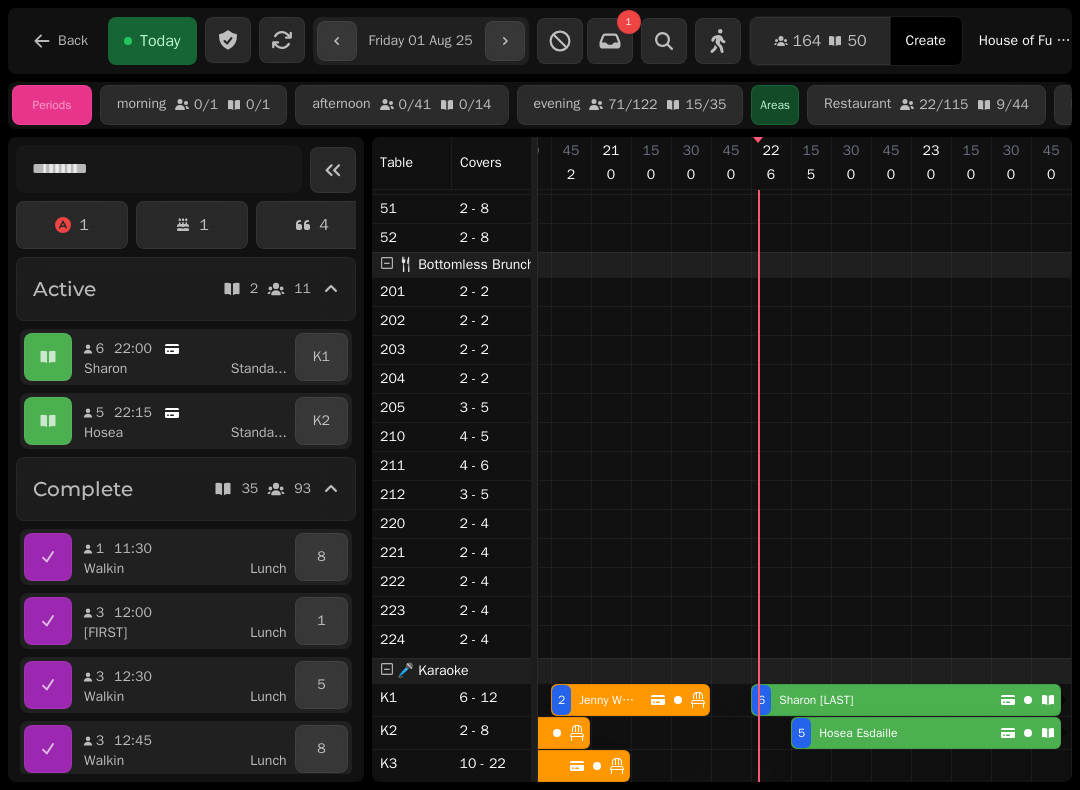 click on "[FIRST]   [LAST]" at bounding box center [854, 733] 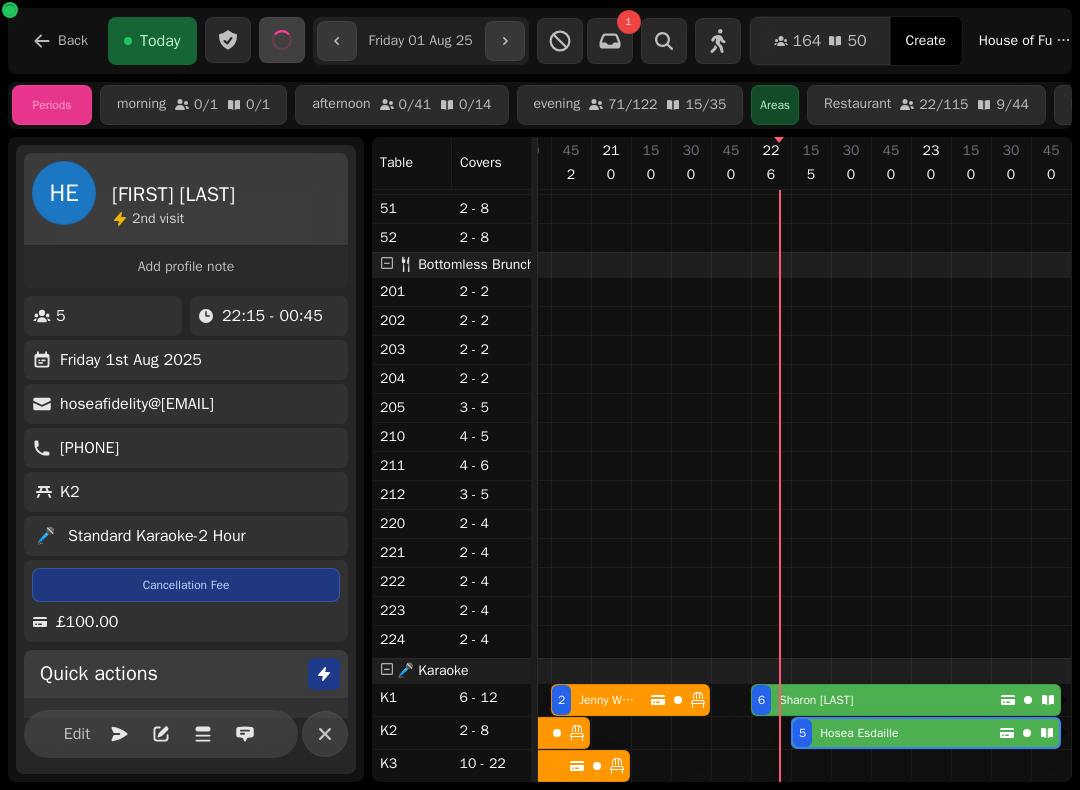 scroll, scrollTop: 0, scrollLeft: 1103, axis: horizontal 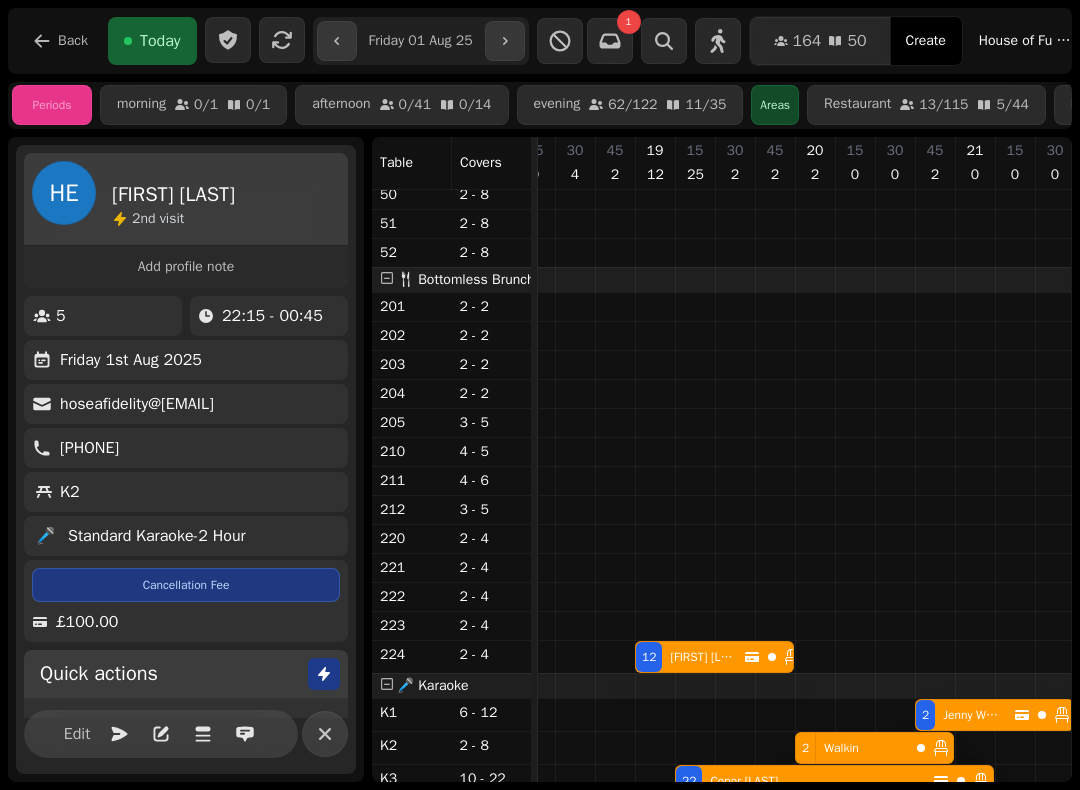 click at bounding box center (282, 40) 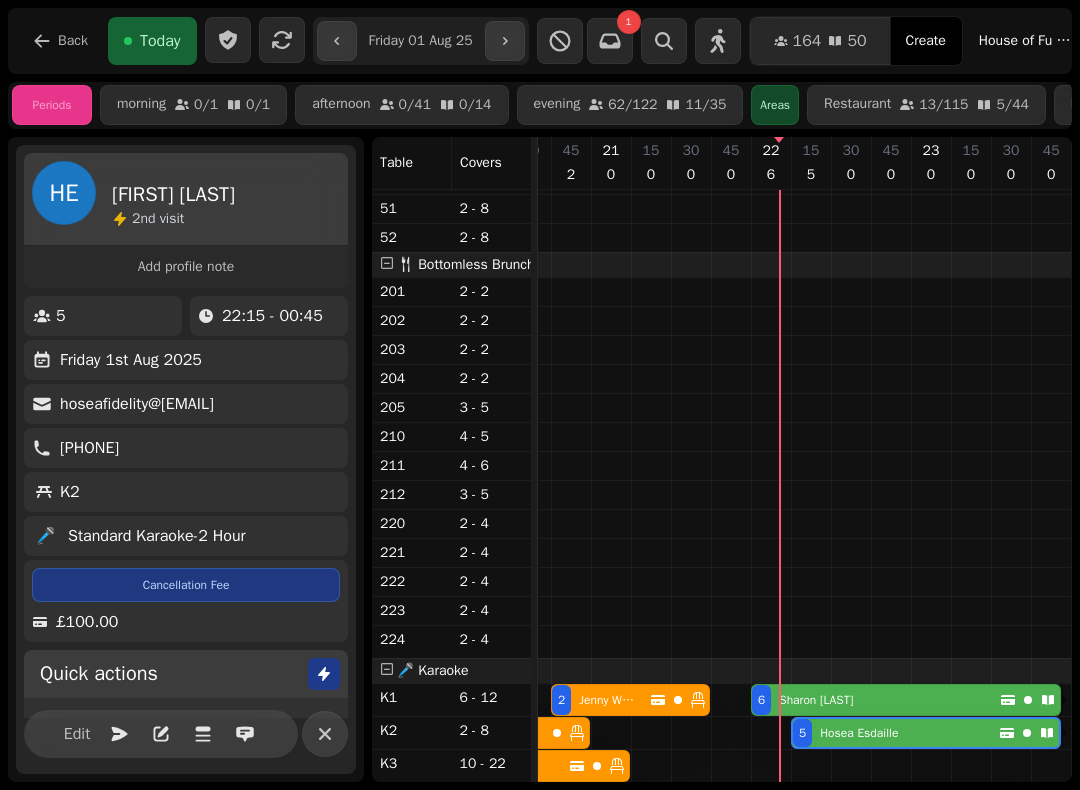 click on "[FIRST]   [LAST]" at bounding box center (816, 700) 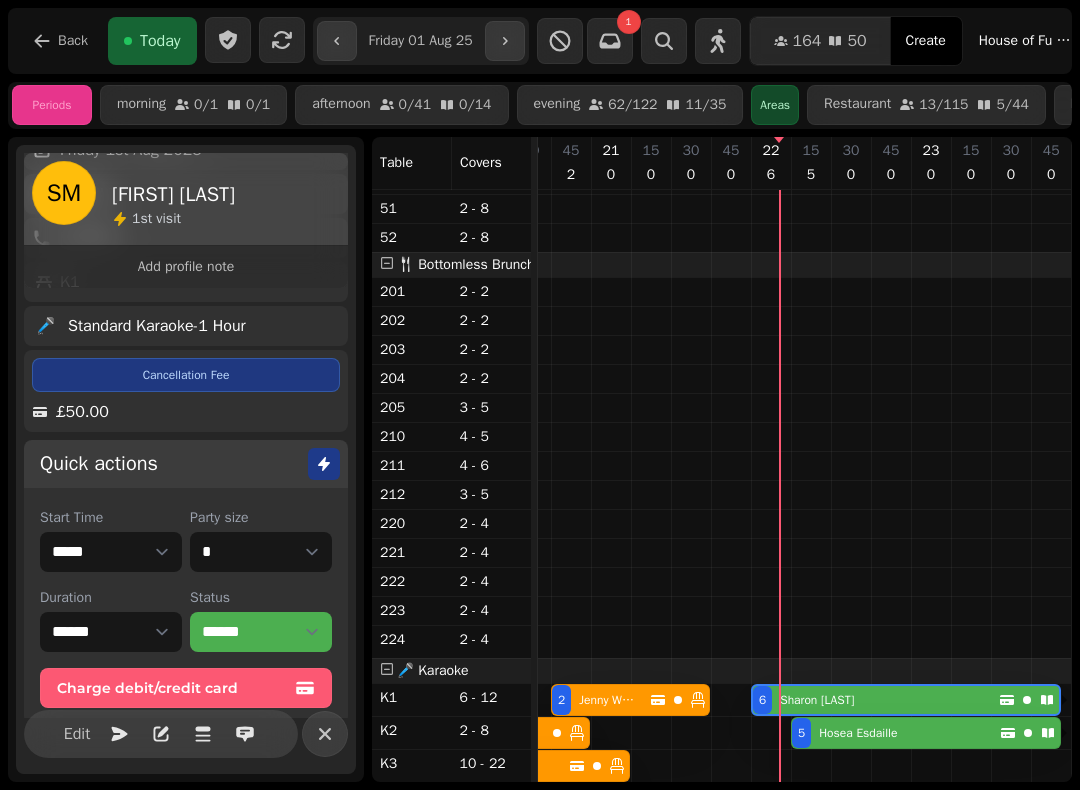 scroll, scrollTop: 254, scrollLeft: 0, axis: vertical 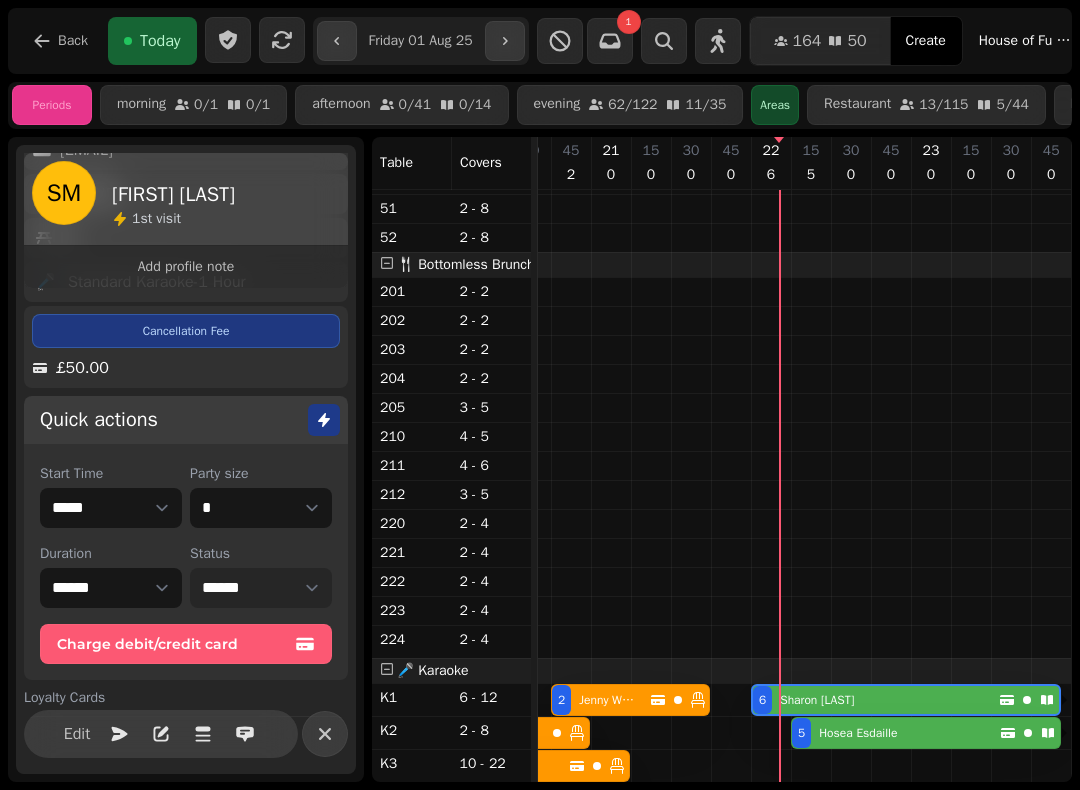 click on "**********" at bounding box center [261, 588] 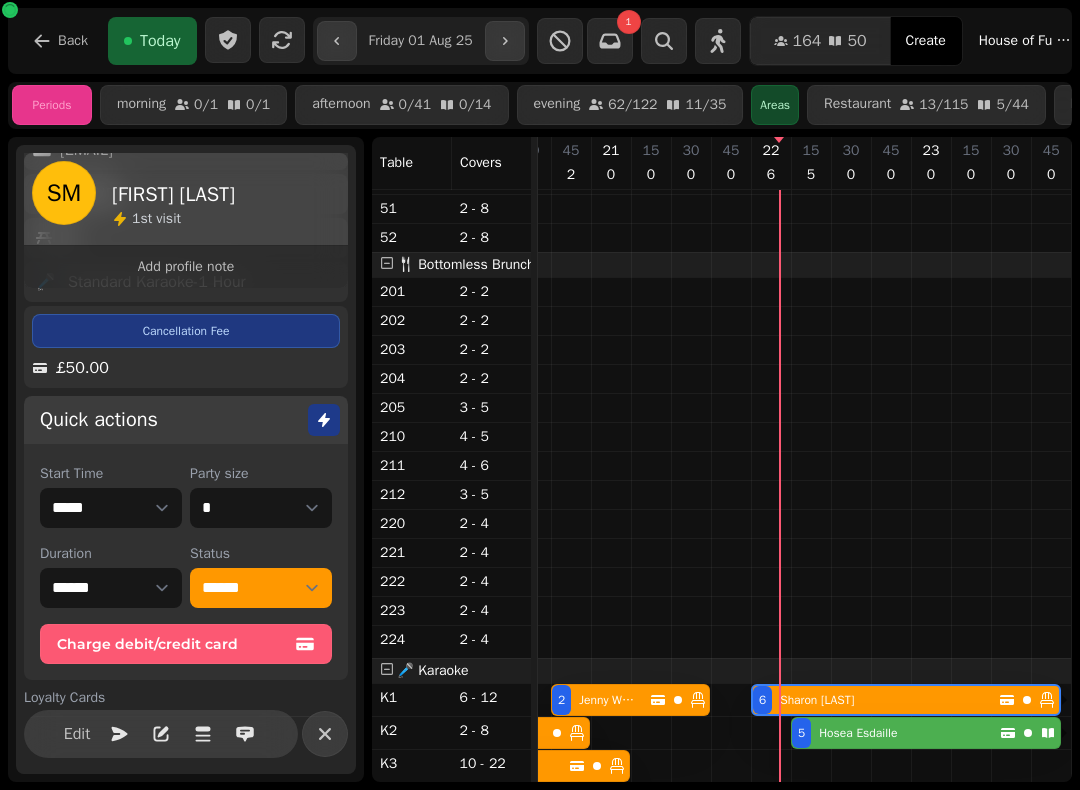 click on "[FIRST]   [LAST]" at bounding box center [858, 733] 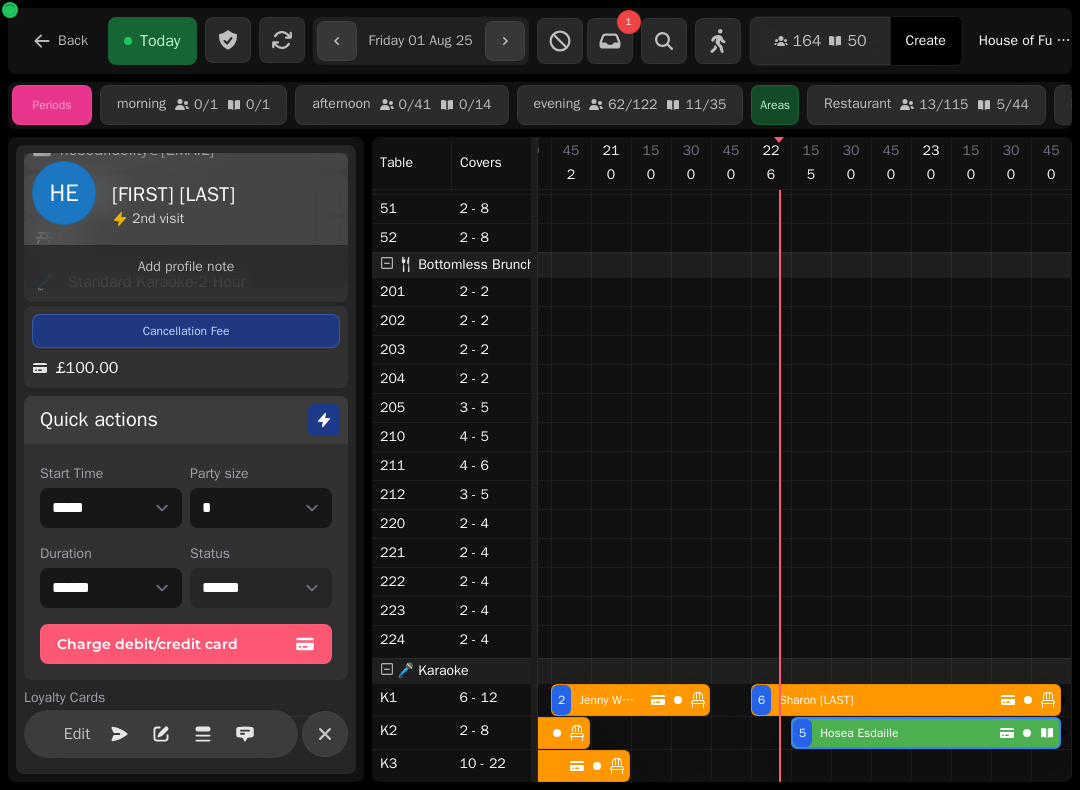 click on "**********" at bounding box center [261, 588] 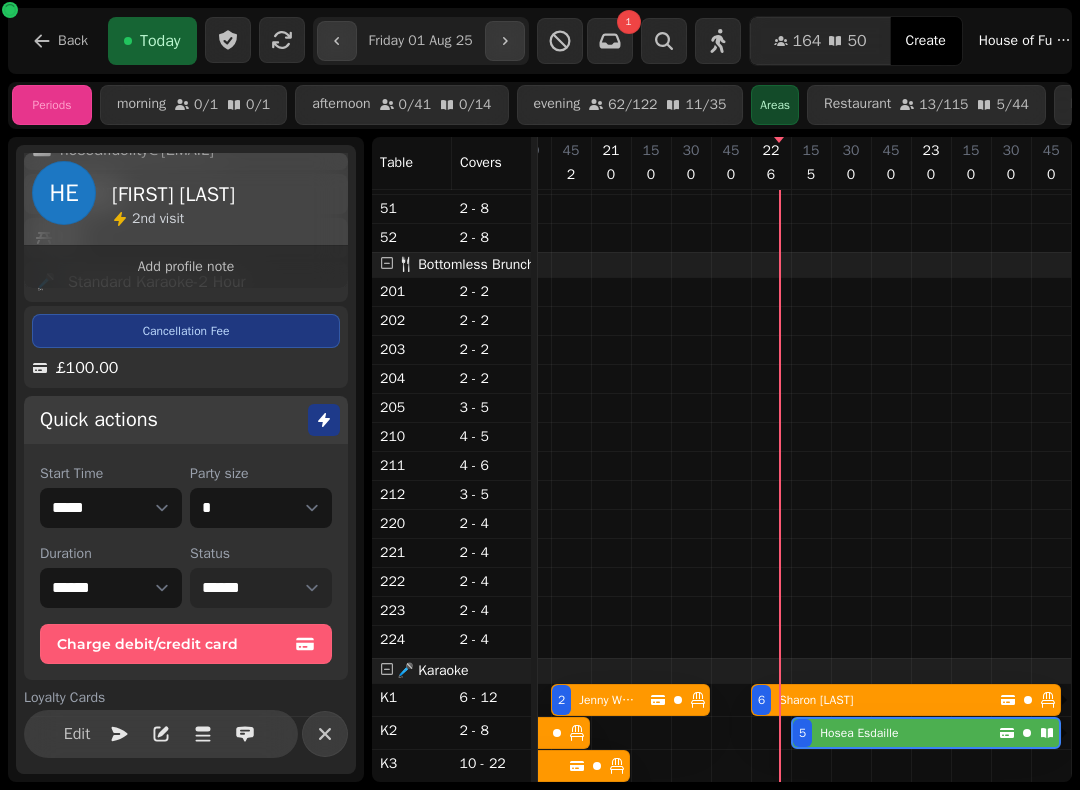select on "******" 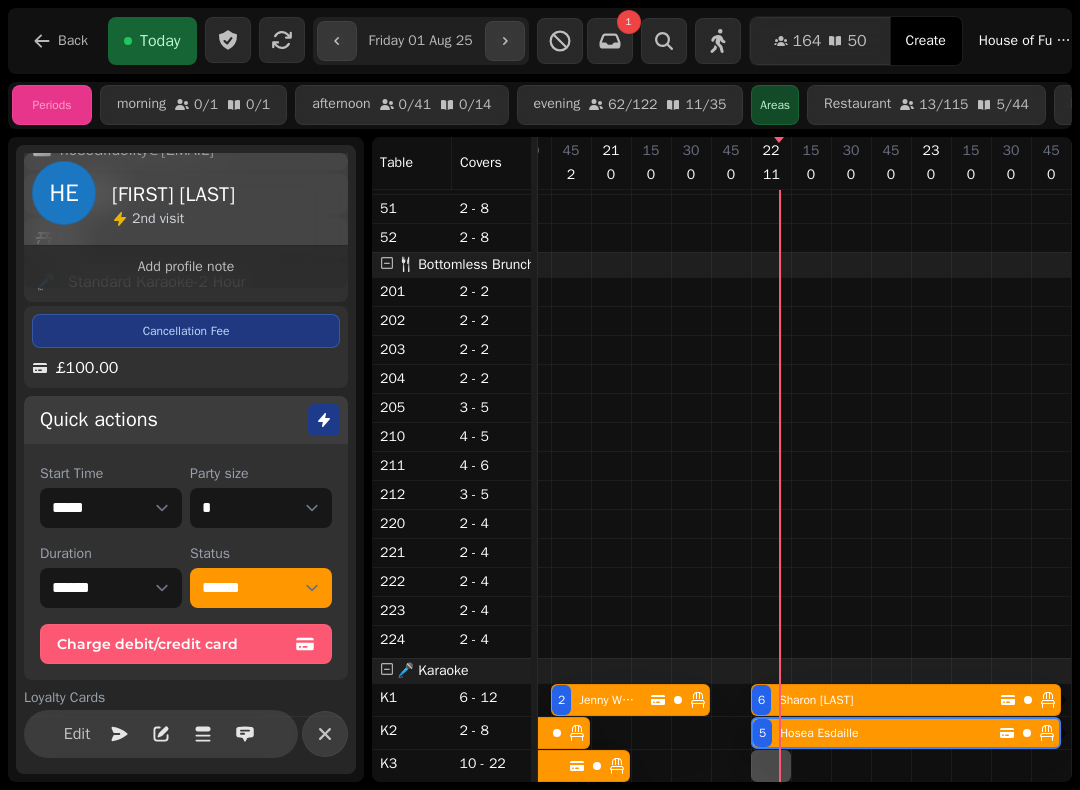 select on "**********" 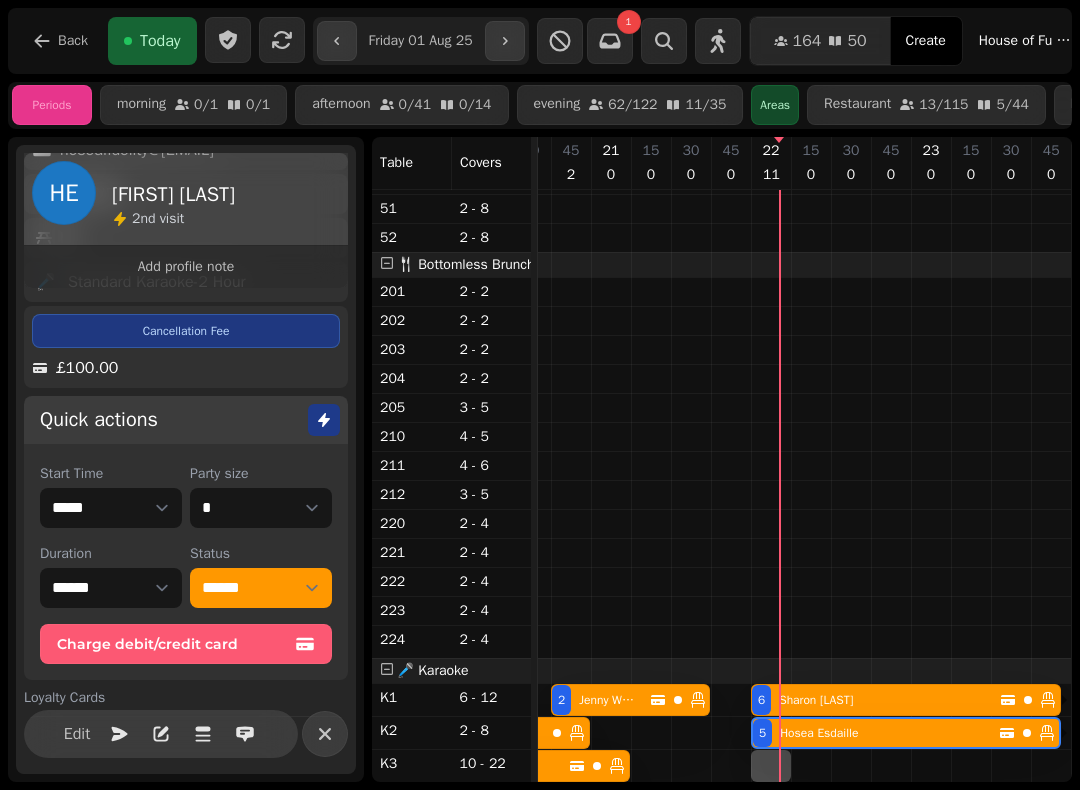 select on "**" 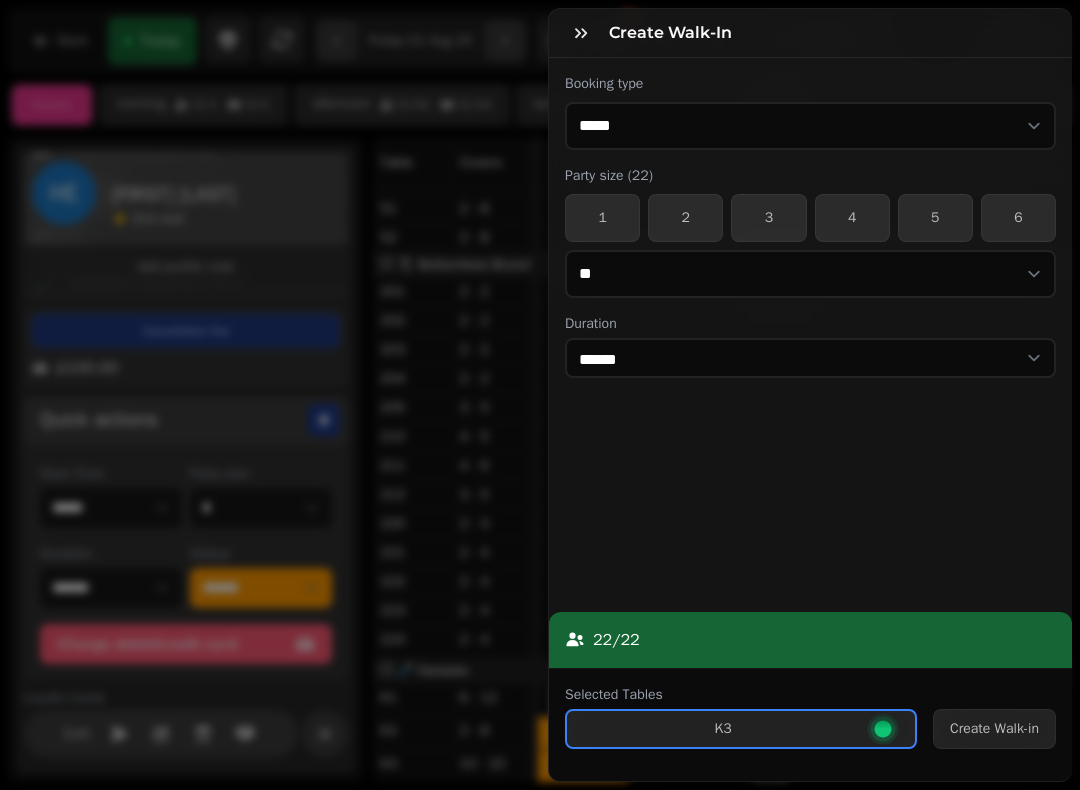 click on "6" at bounding box center [1018, 218] 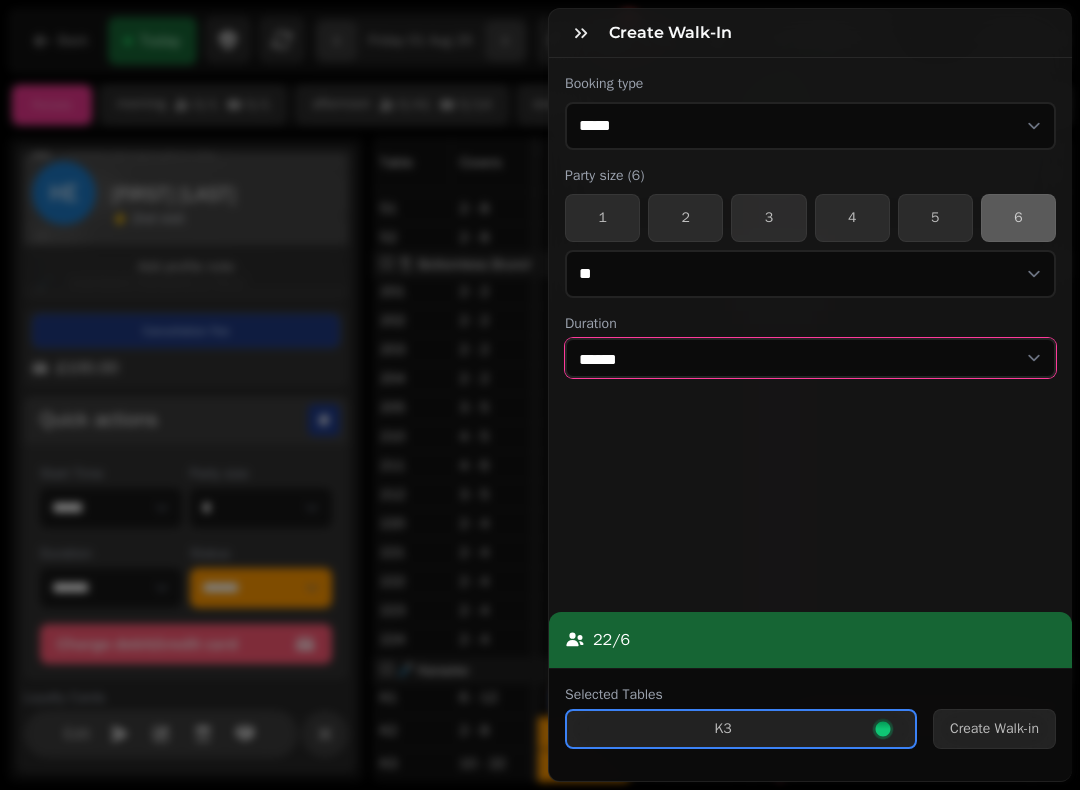 click on "****** ****** ****** ****** ****** ****** ****** ****** ****** ****** ****** ****** ****** ****** ****** ****** ****** ****** ****** ****** ****** ****** ****** ****** ****** ****** ****** ****** ****** ****** ****** ****** ****** ****** ****** ****** ****** ****** ****** ******* ******* ******* ******* ******* ******* ******* ******* ******* ******* ******* ******* ******* ******* ******* ******* ******* ******* ******* ******* ******* ******* ******* ******* ******* ******* ******* ******* ******* ******* ******* ******* ******* ******* ******* ******* ******* ******* ******* ******* ******* ******* ******* ******* ******* ******* ******* ******* *******" at bounding box center [810, 358] 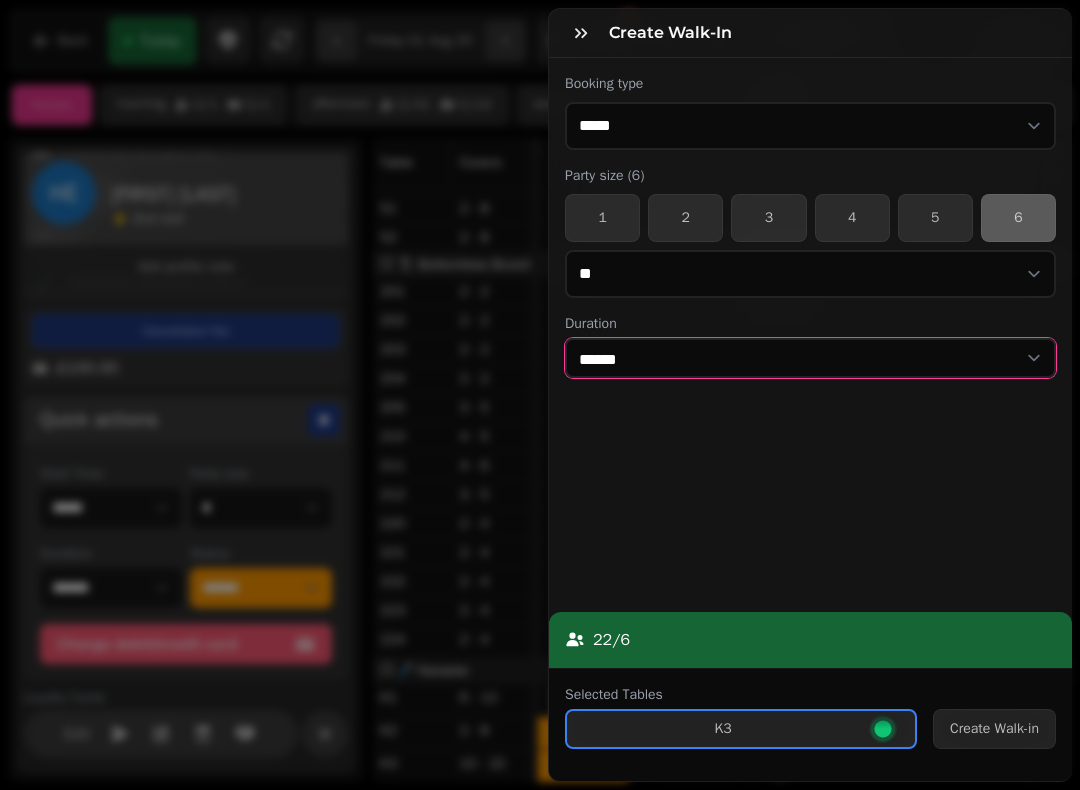 select on "****" 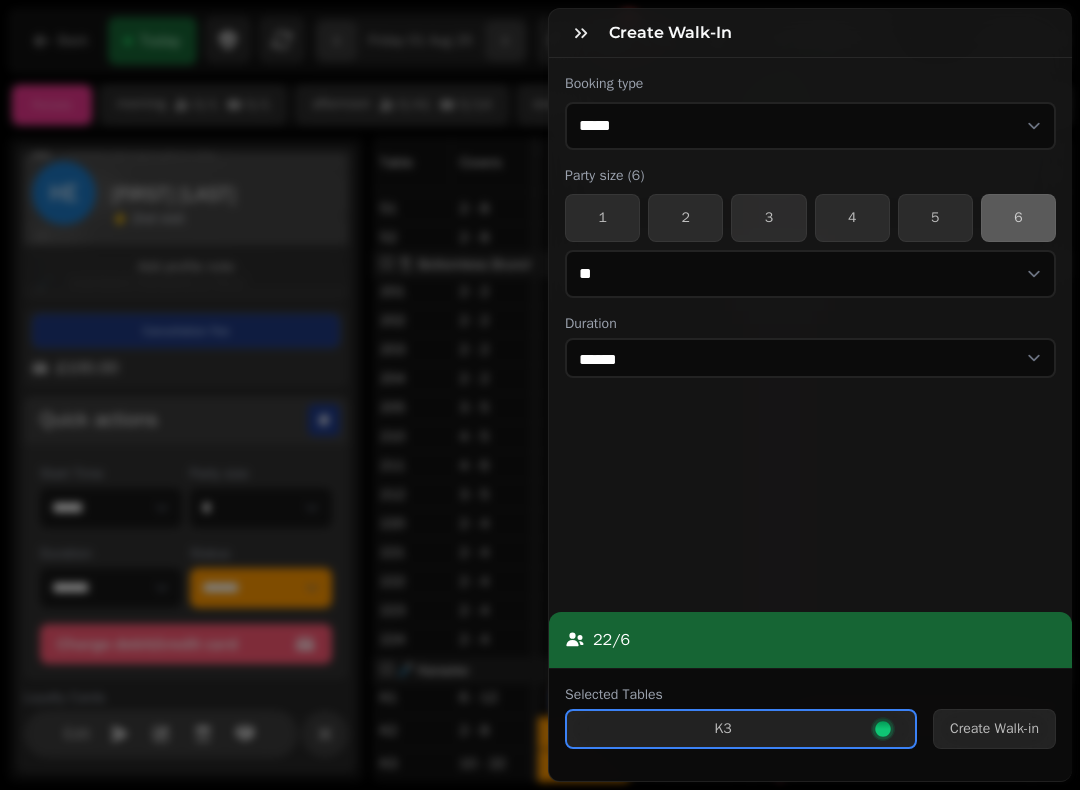 click on "Create Walk-in" at bounding box center (994, 729) 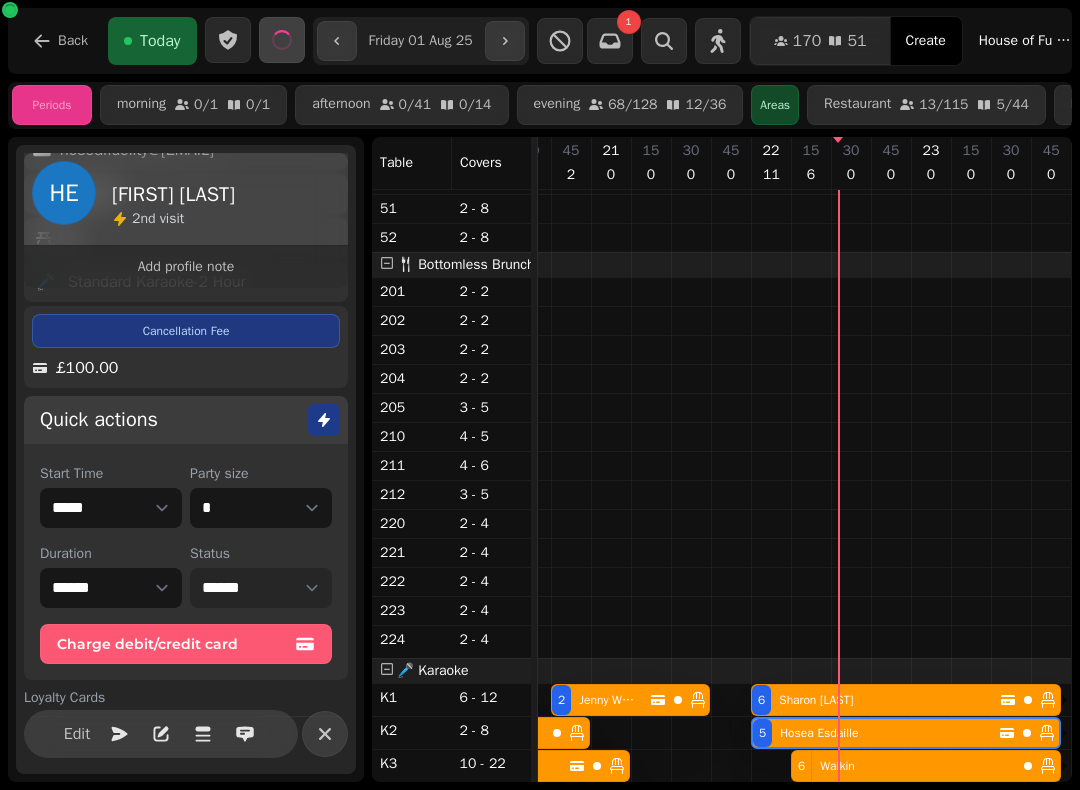 scroll, scrollTop: 0, scrollLeft: 1467, axis: horizontal 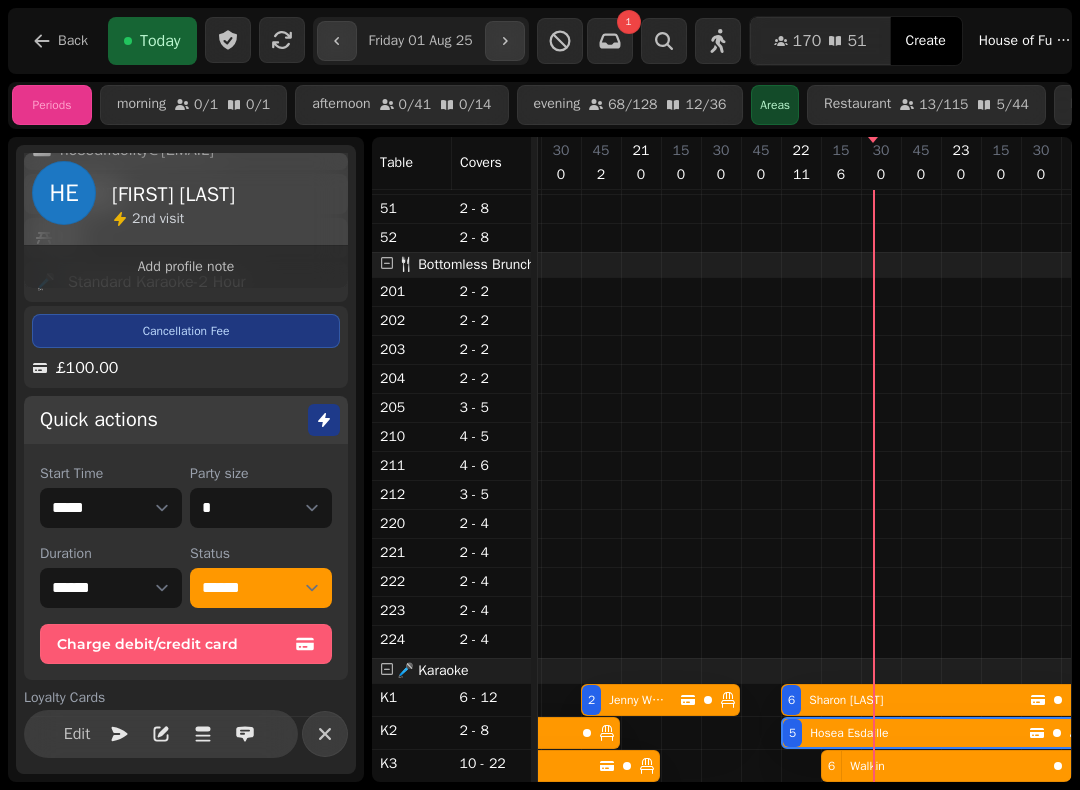 click at bounding box center [505, 41] 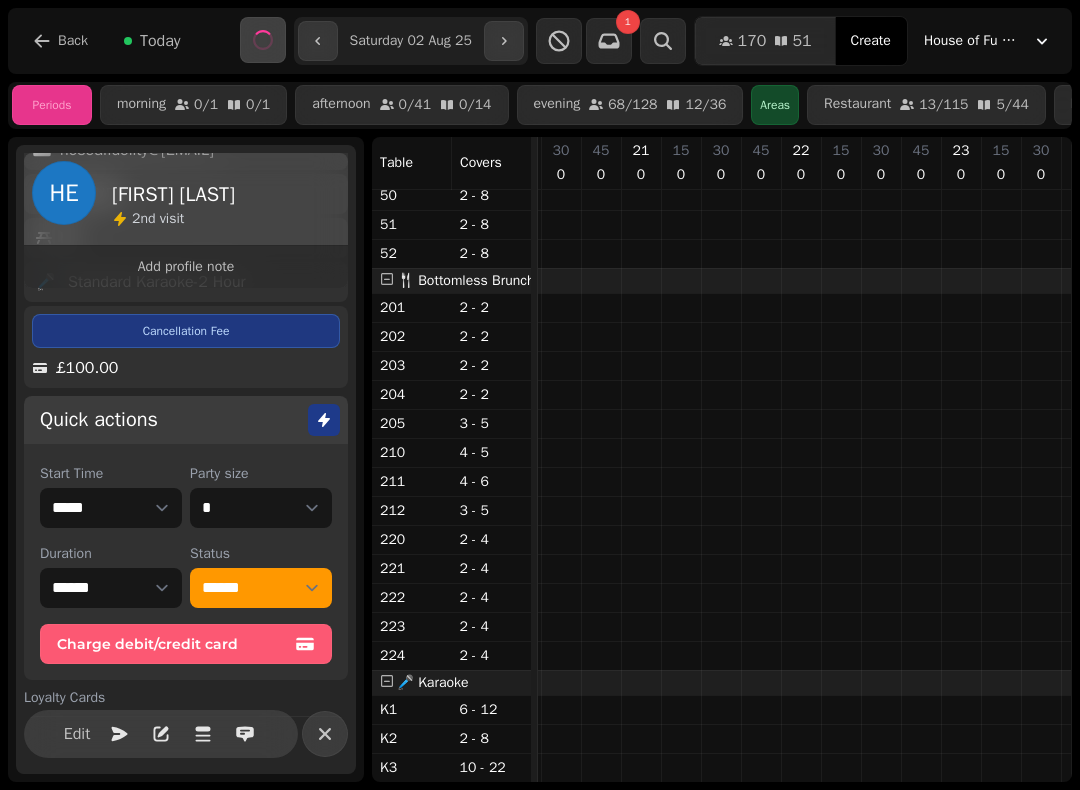 scroll, scrollTop: 0, scrollLeft: 1467, axis: horizontal 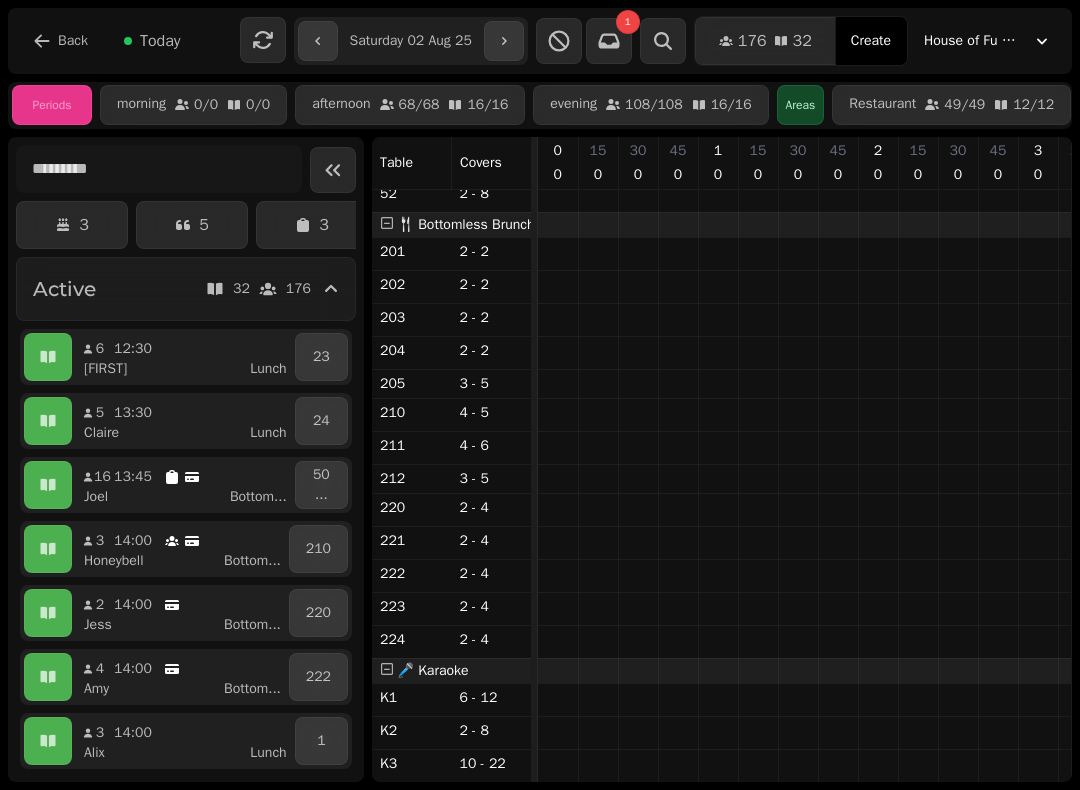 click 